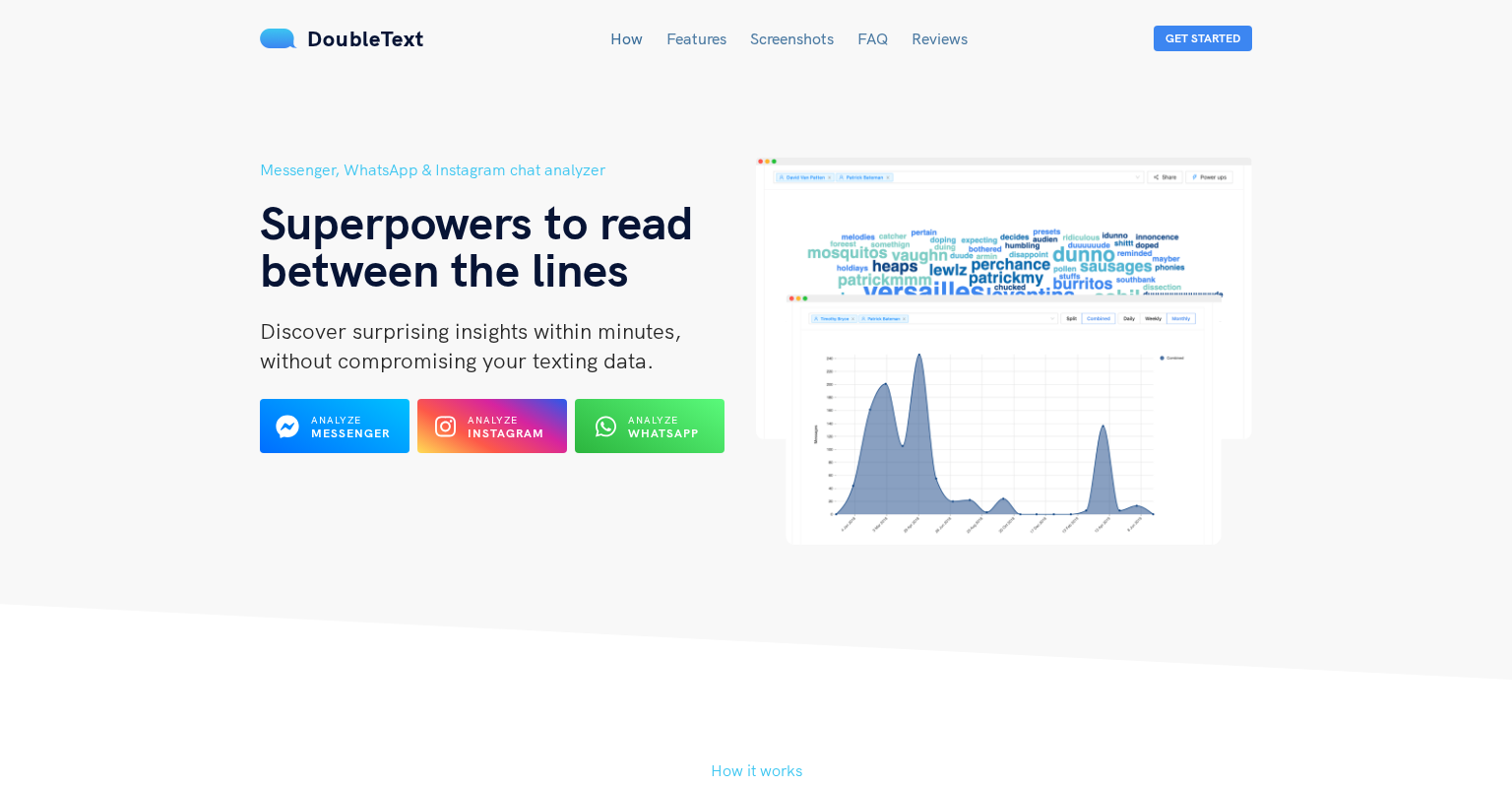 scroll, scrollTop: 0, scrollLeft: 0, axis: both 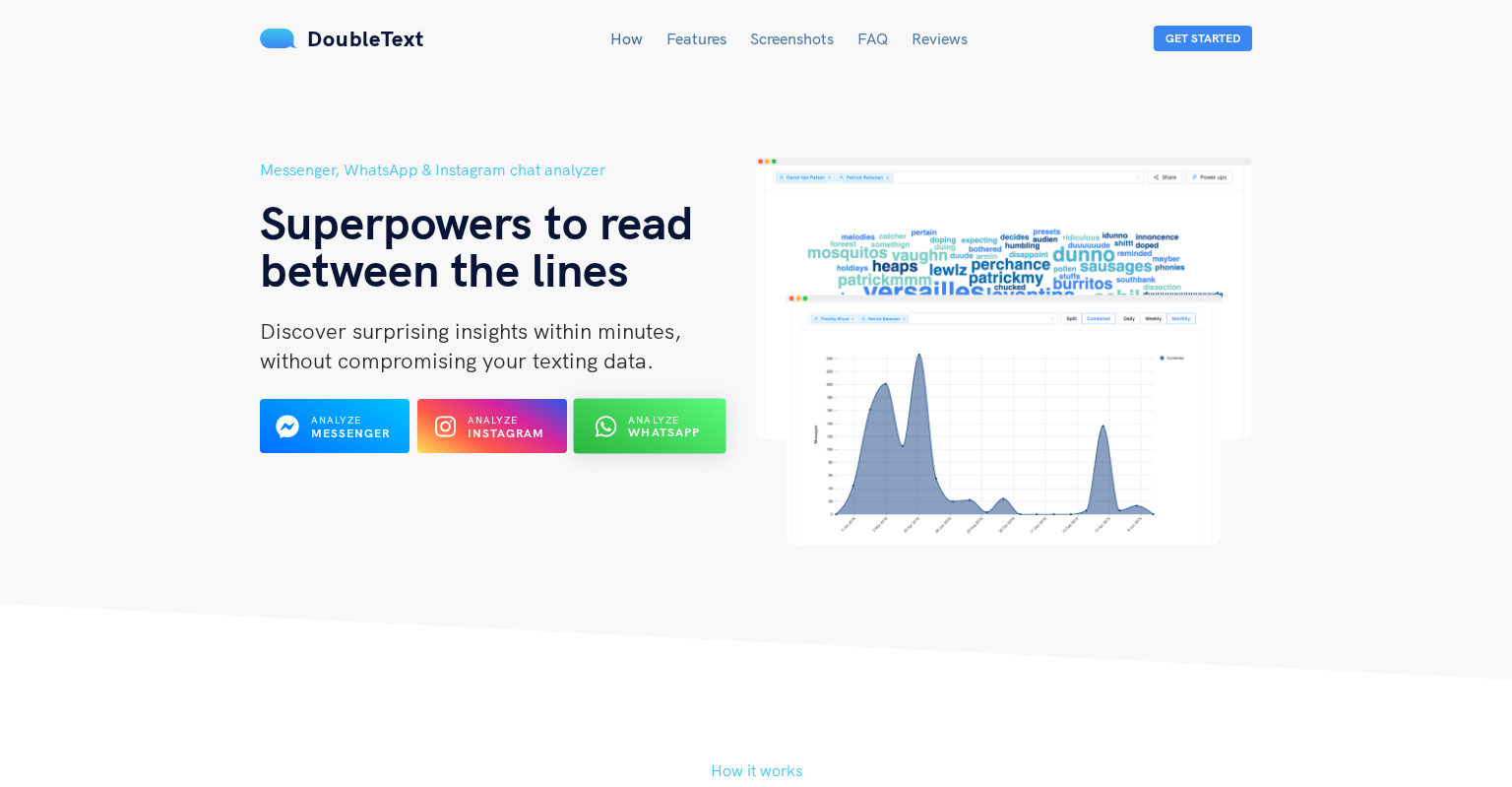 click on "WhatsApp" at bounding box center [663, 432] 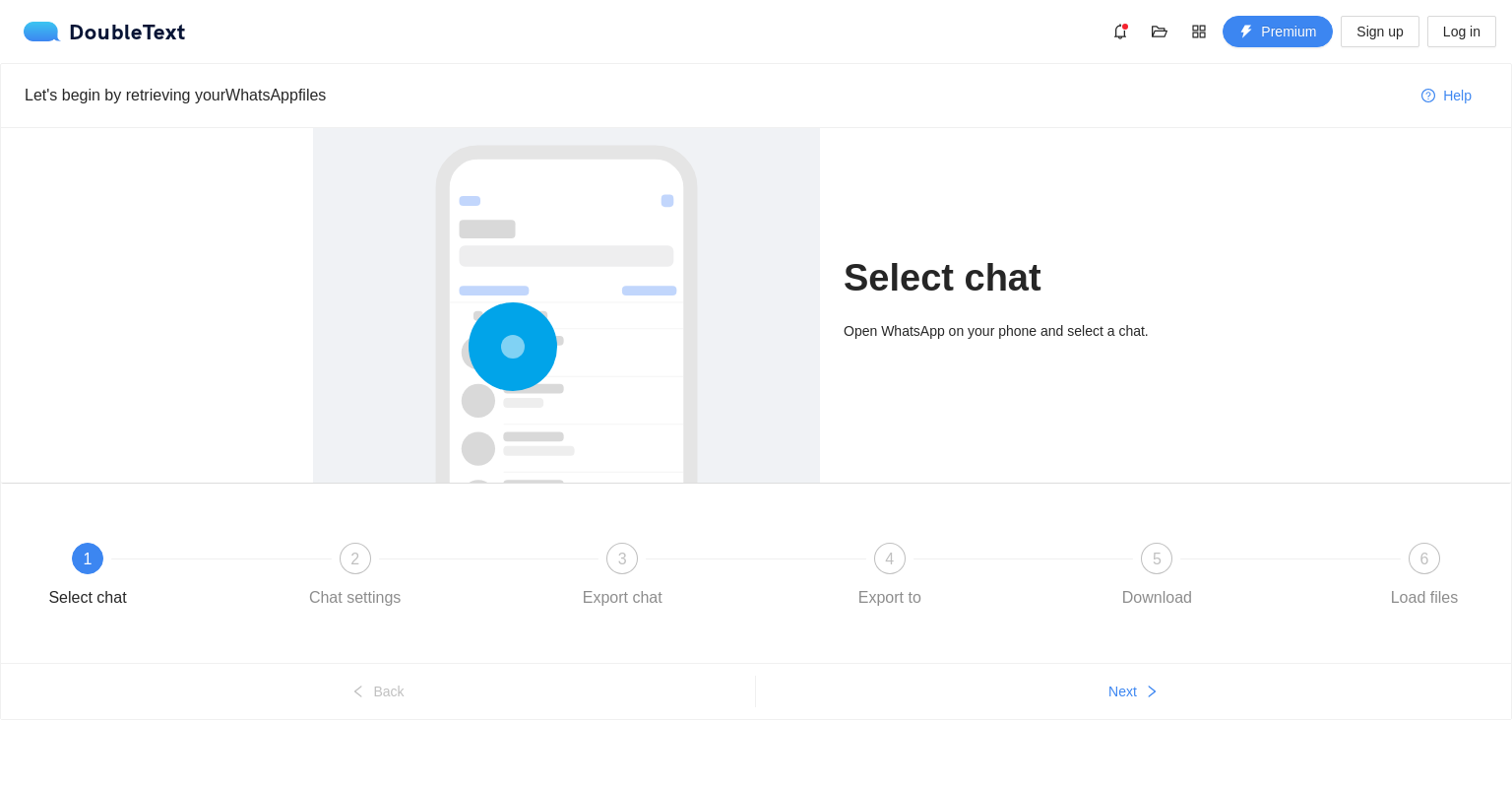 scroll, scrollTop: 0, scrollLeft: 0, axis: both 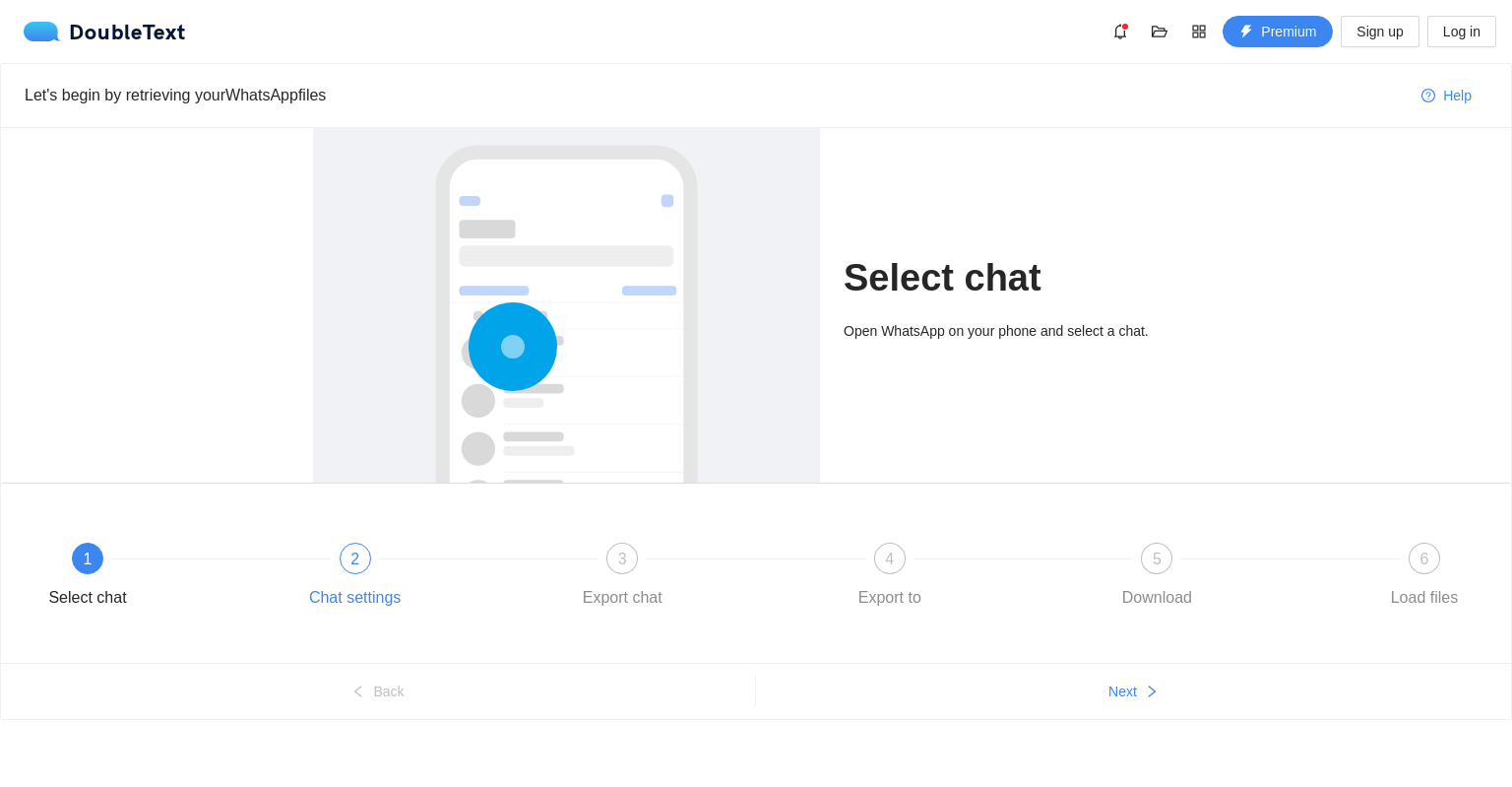 click on "2 Chat settings" at bounding box center [432, 578] 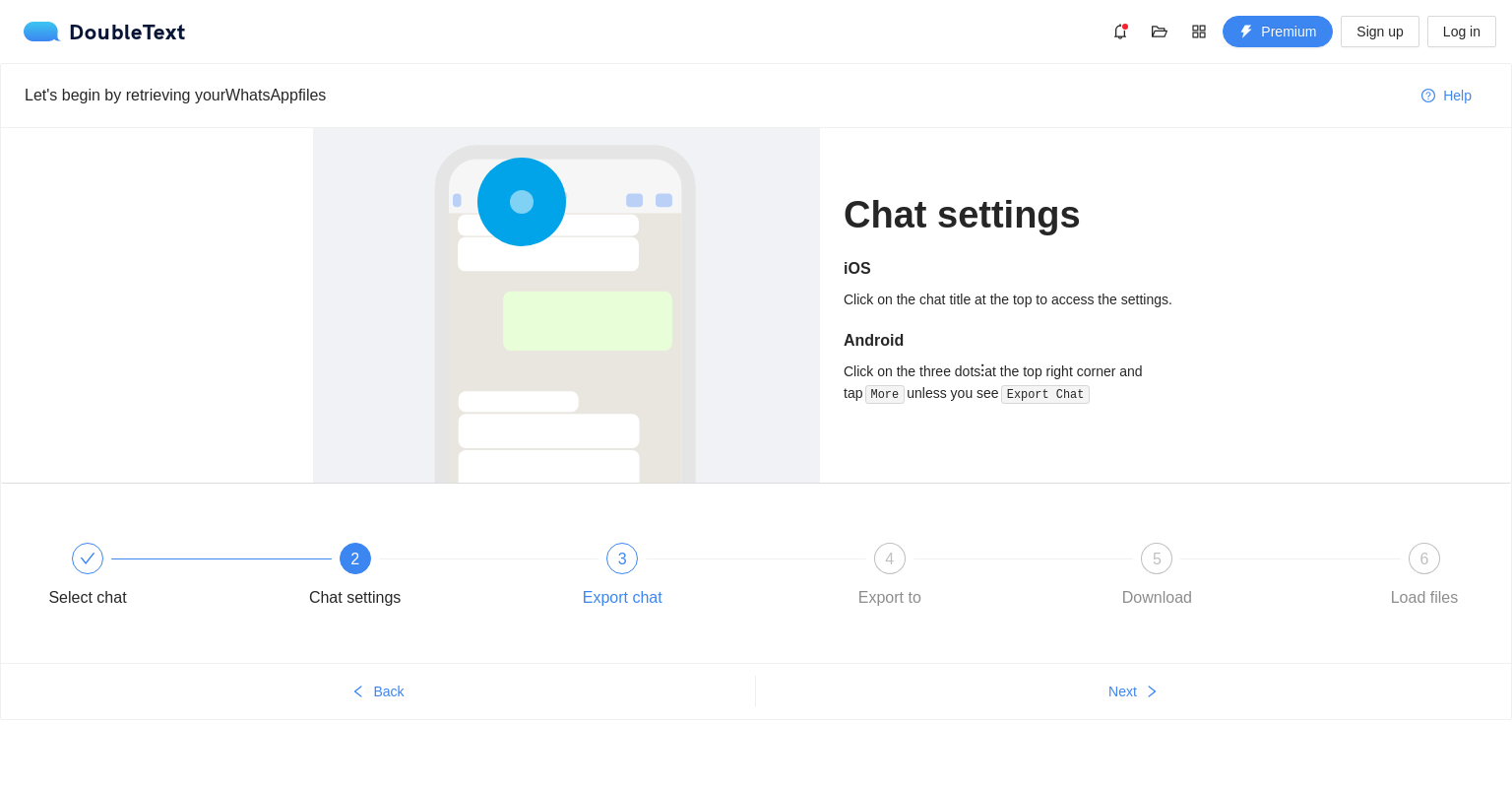 click on "3 Export chat" at bounding box center (699, 578) 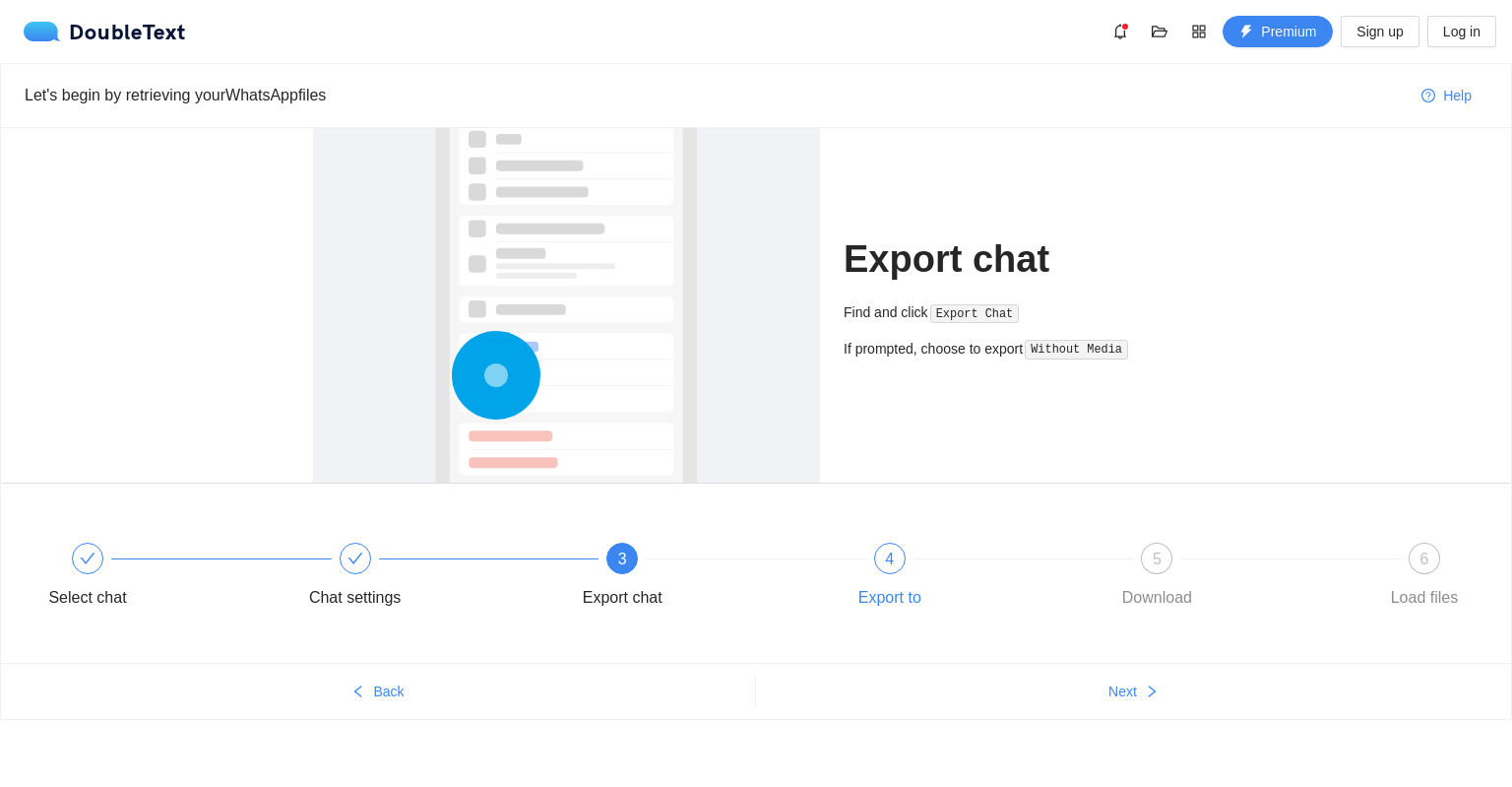 click on "Export to" at bounding box center (890, 598) 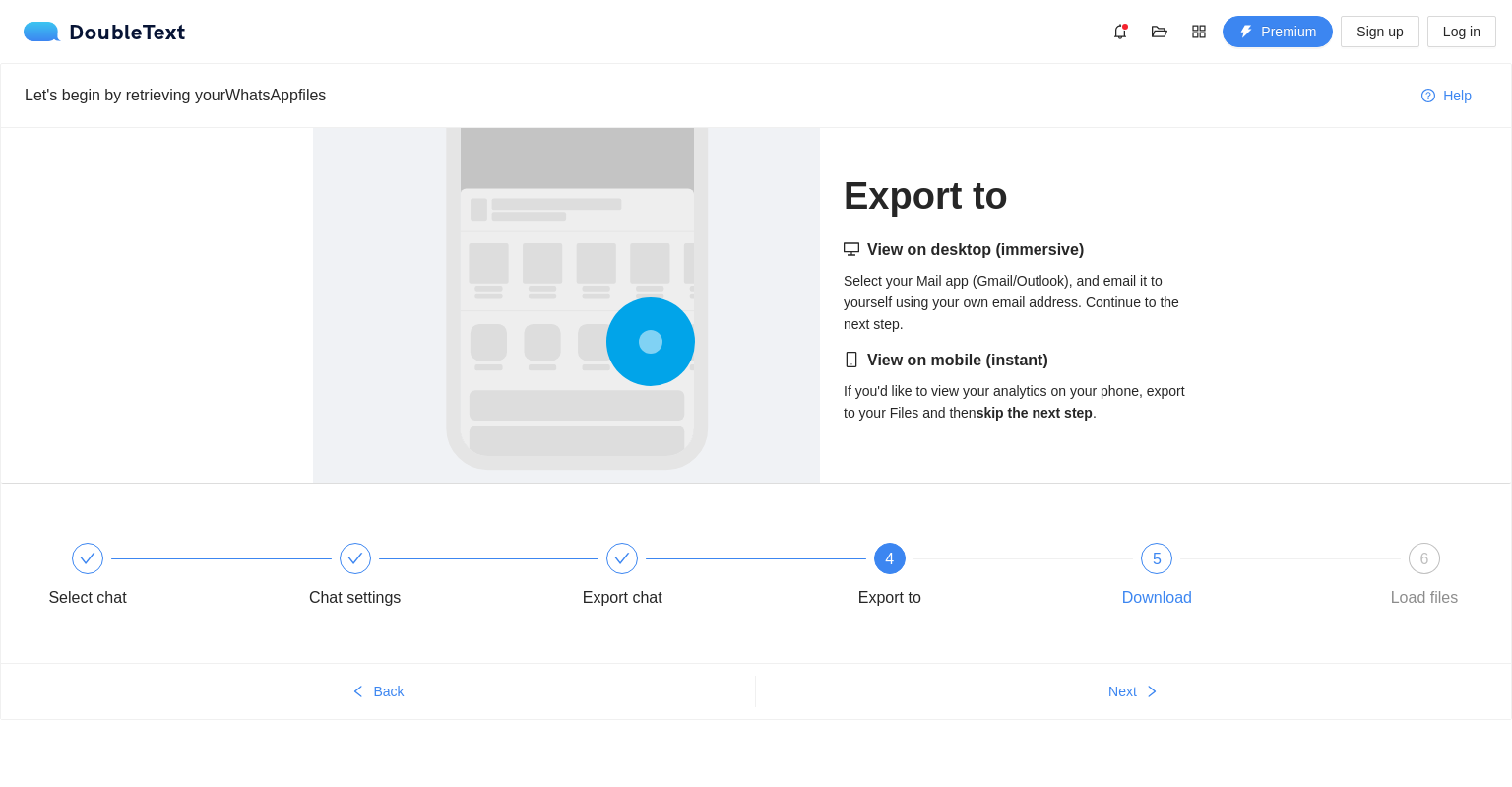 click on "5 Download" at bounding box center (1233, 578) 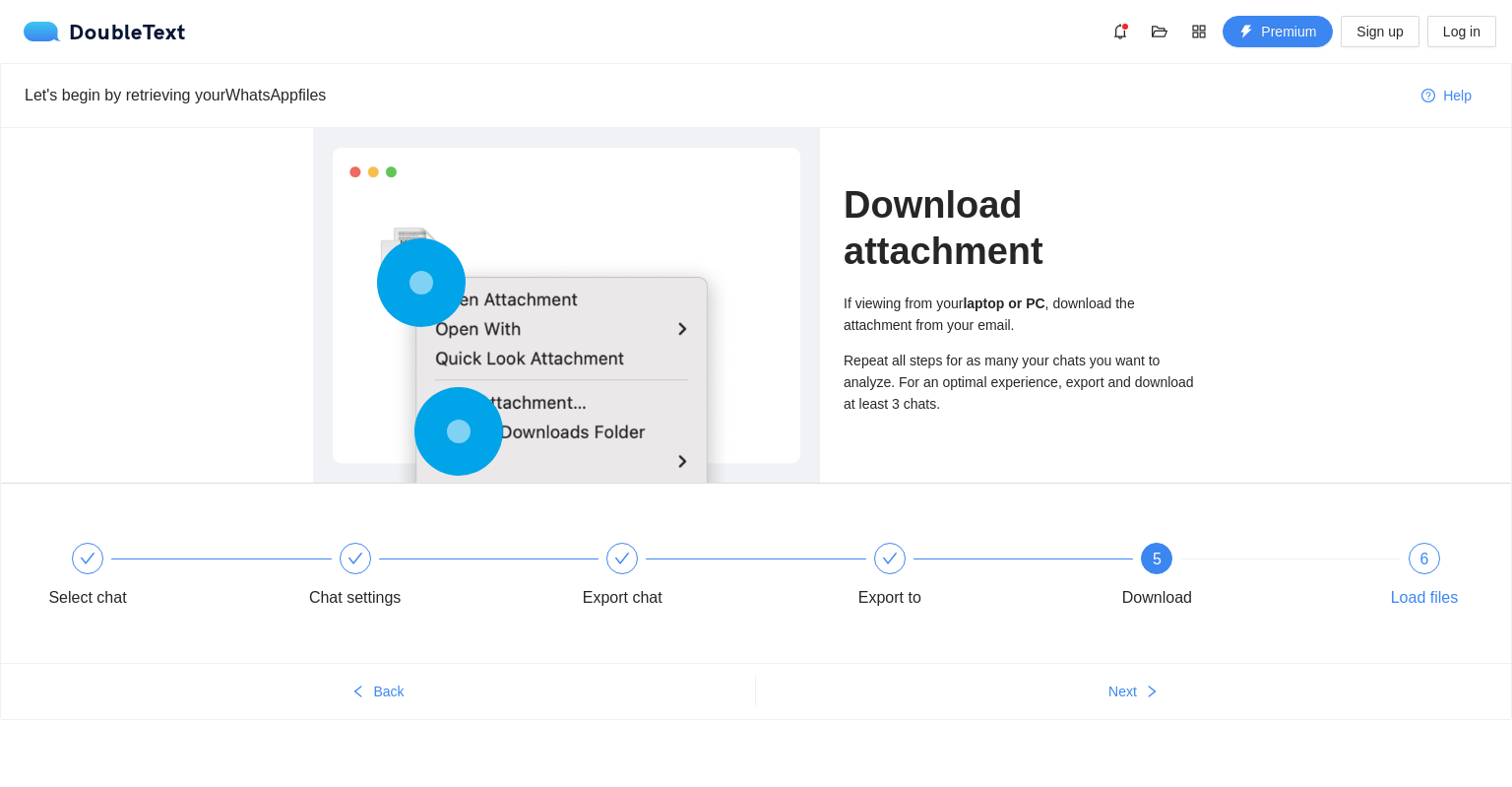 click on "Load files" at bounding box center (1424, 598) 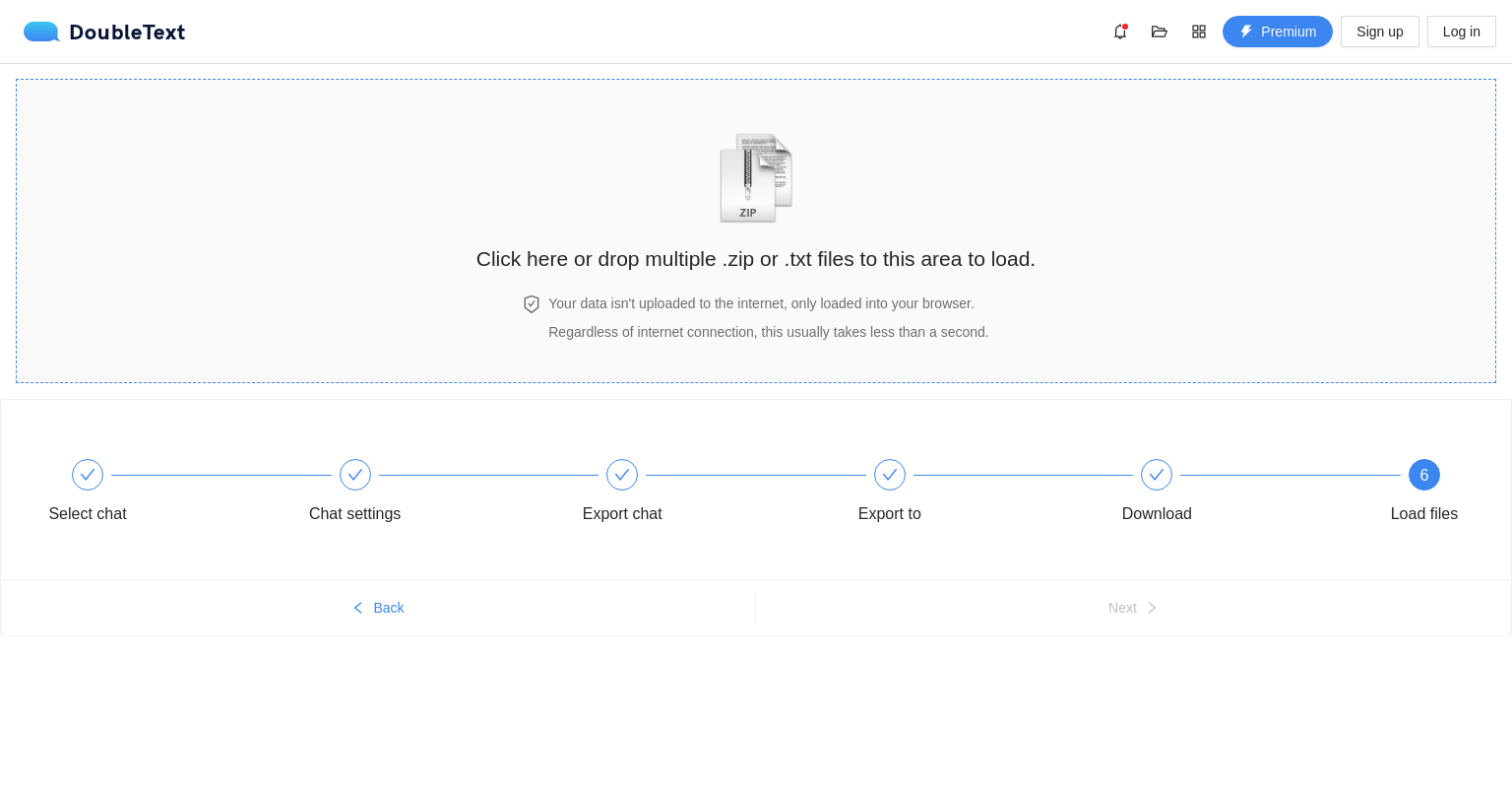 click on "Click here or drop multiple .zip or .txt files to this area to load." at bounding box center [756, 258] 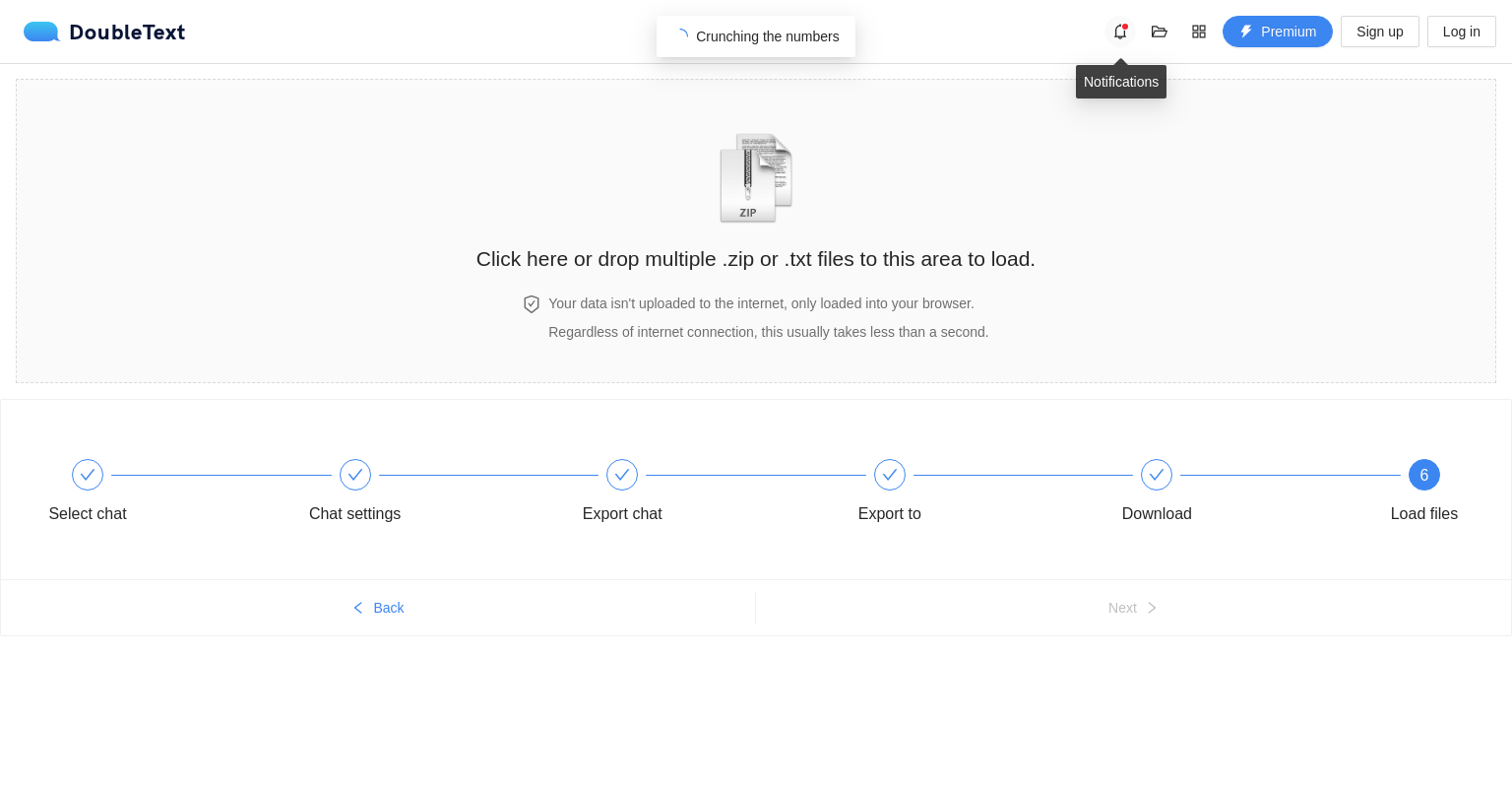 click 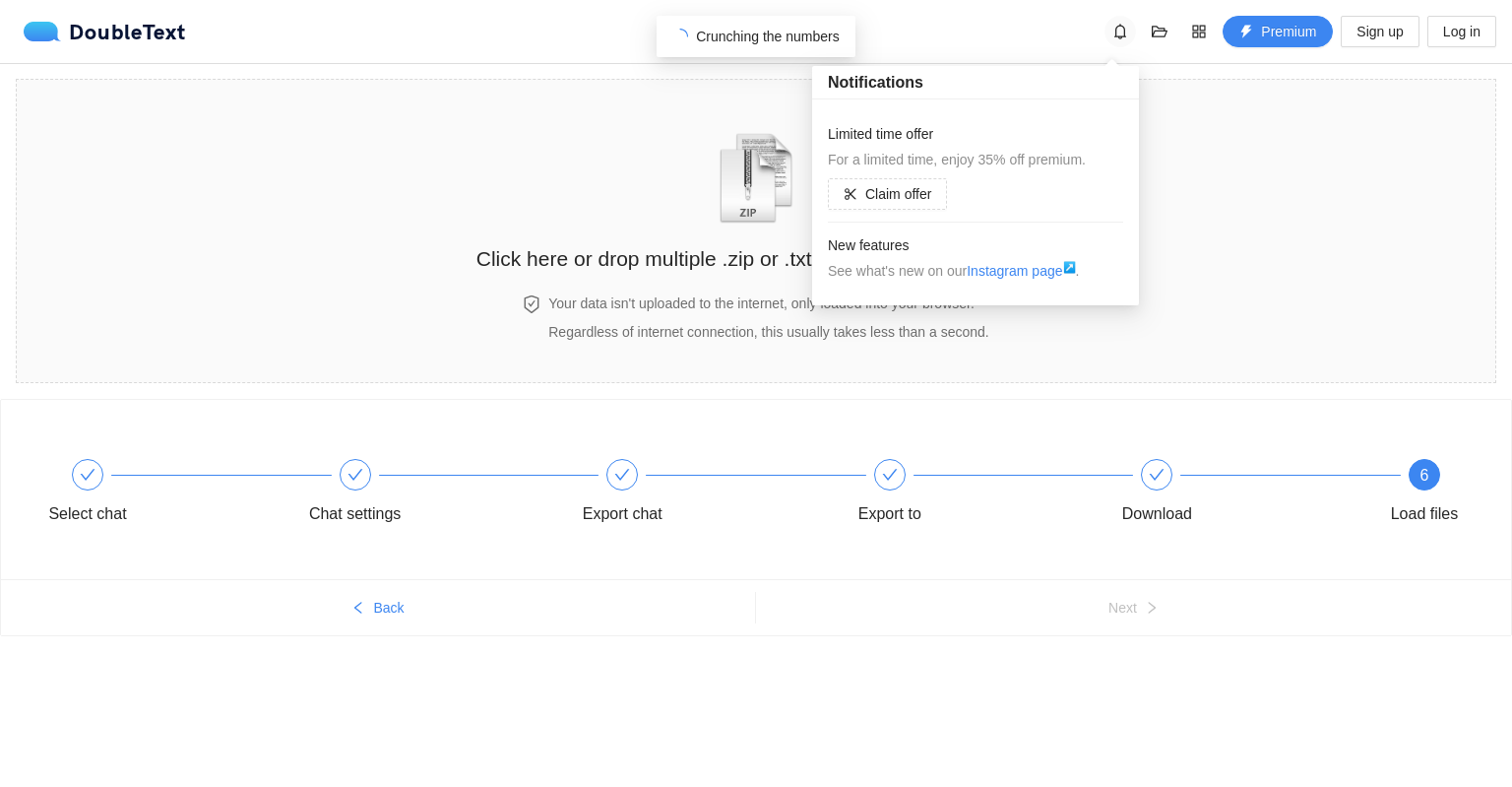 click 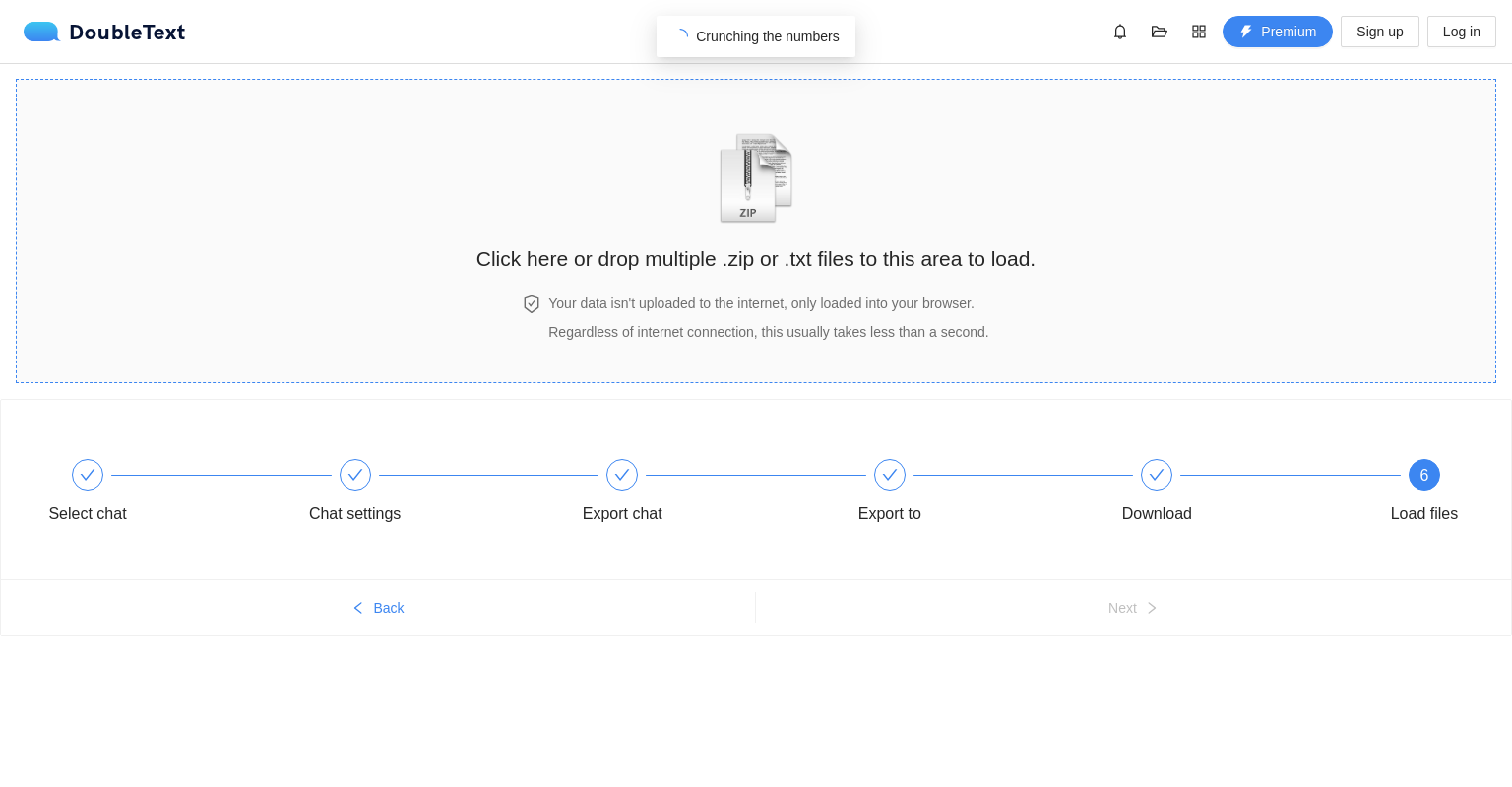 click at bounding box center (756, 178) 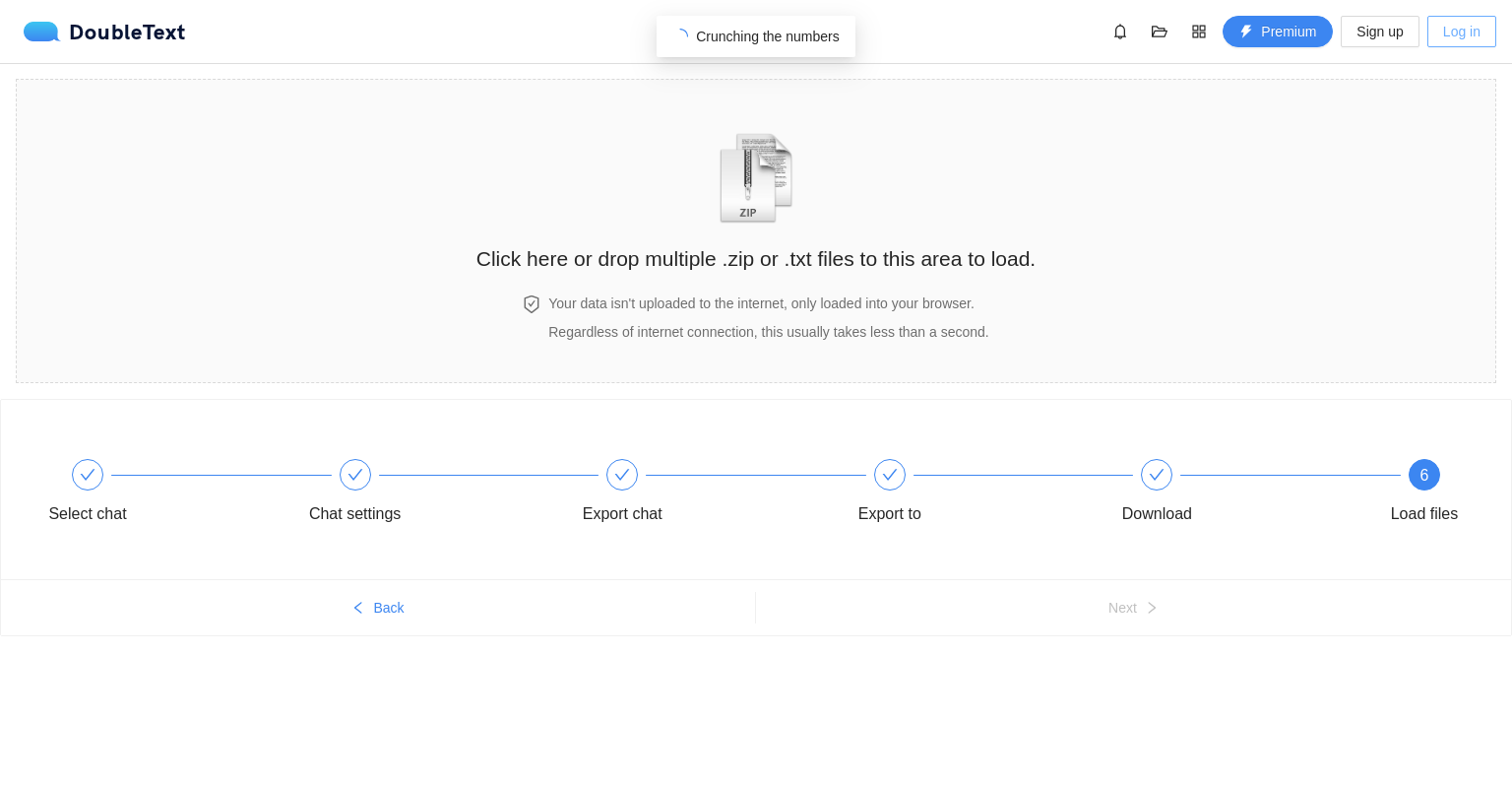 click on "Log in" at bounding box center [1462, 32] 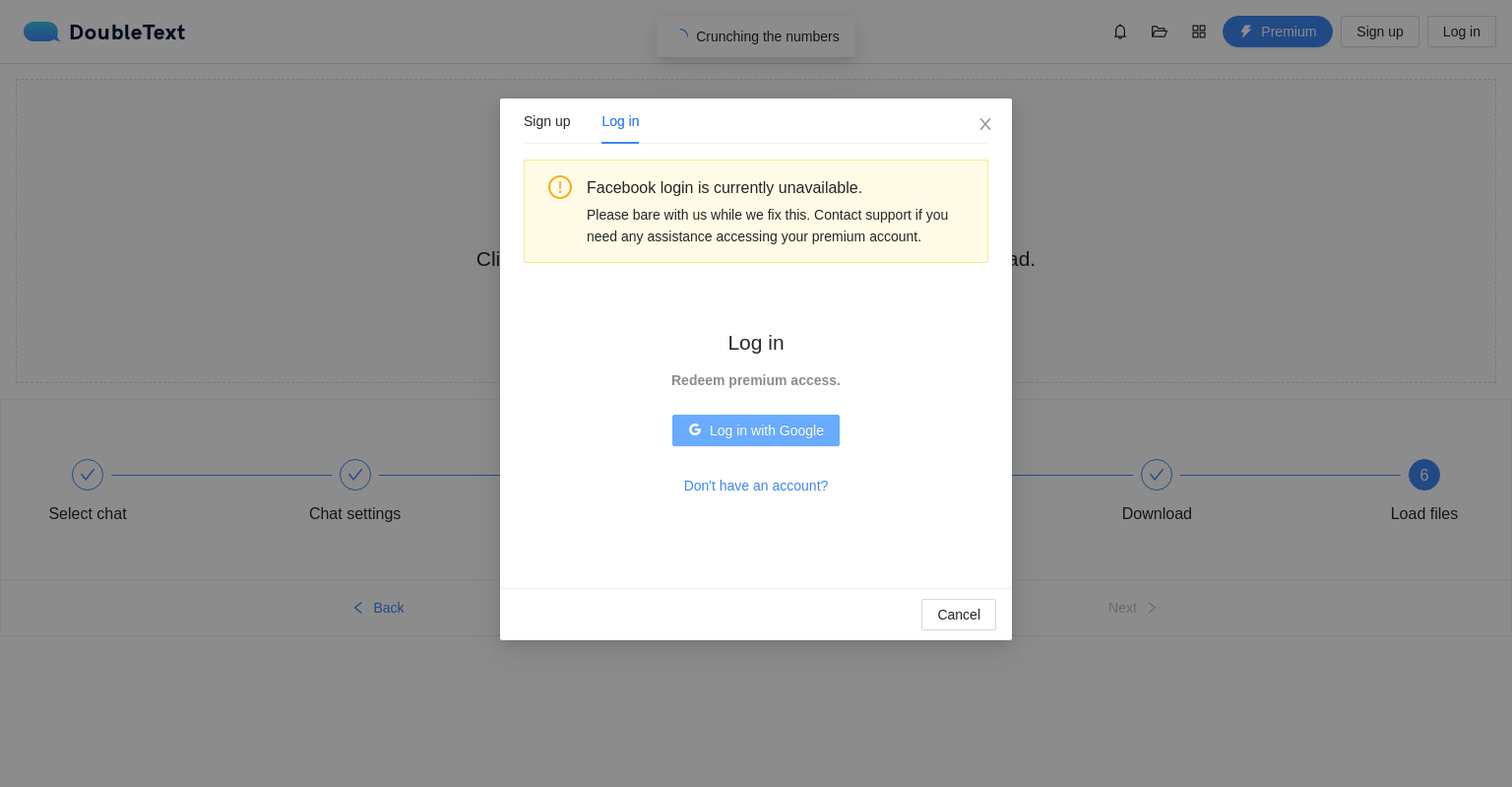 click on "Log in with Google" at bounding box center (767, 430) 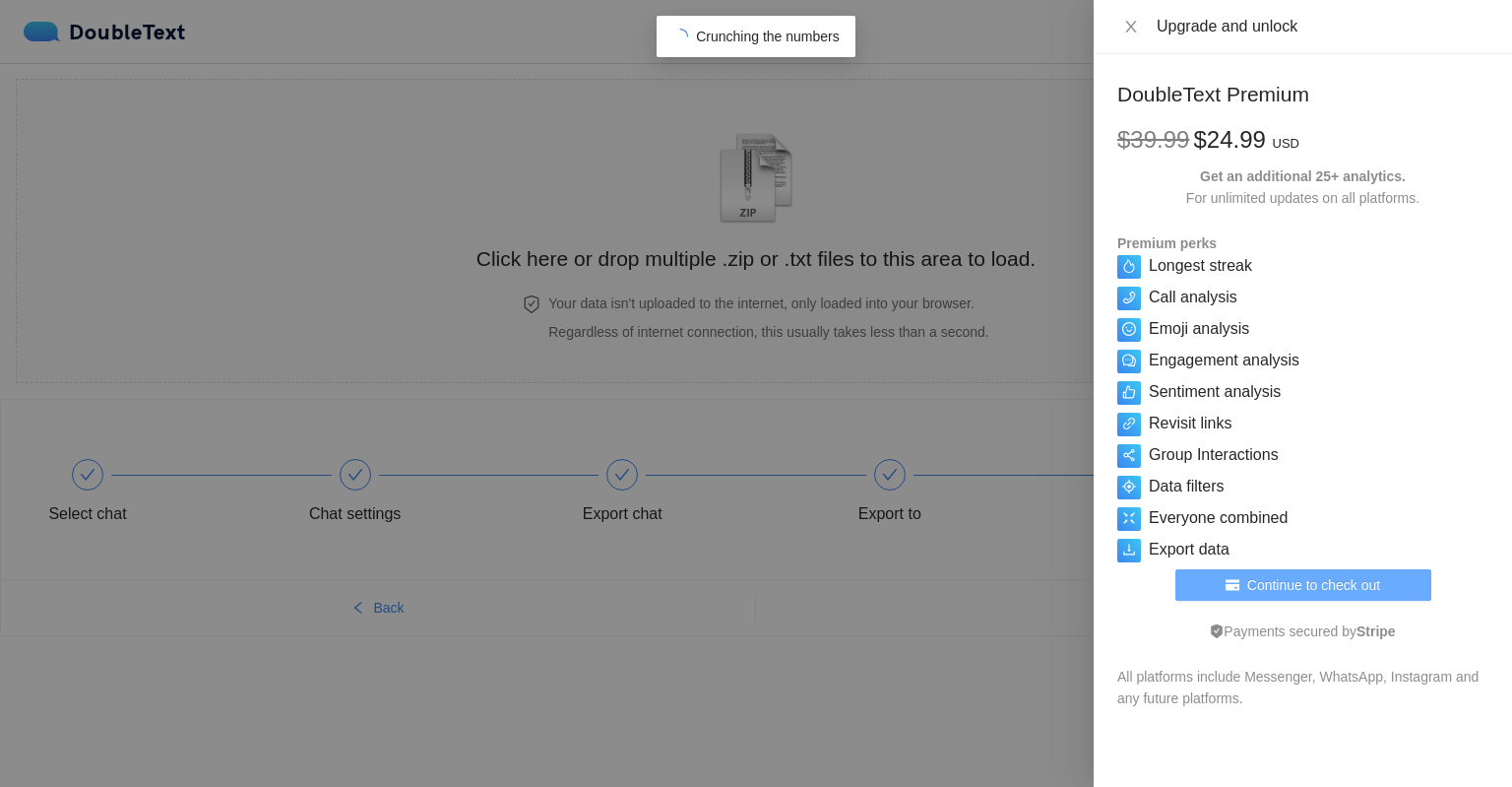 scroll, scrollTop: 0, scrollLeft: 0, axis: both 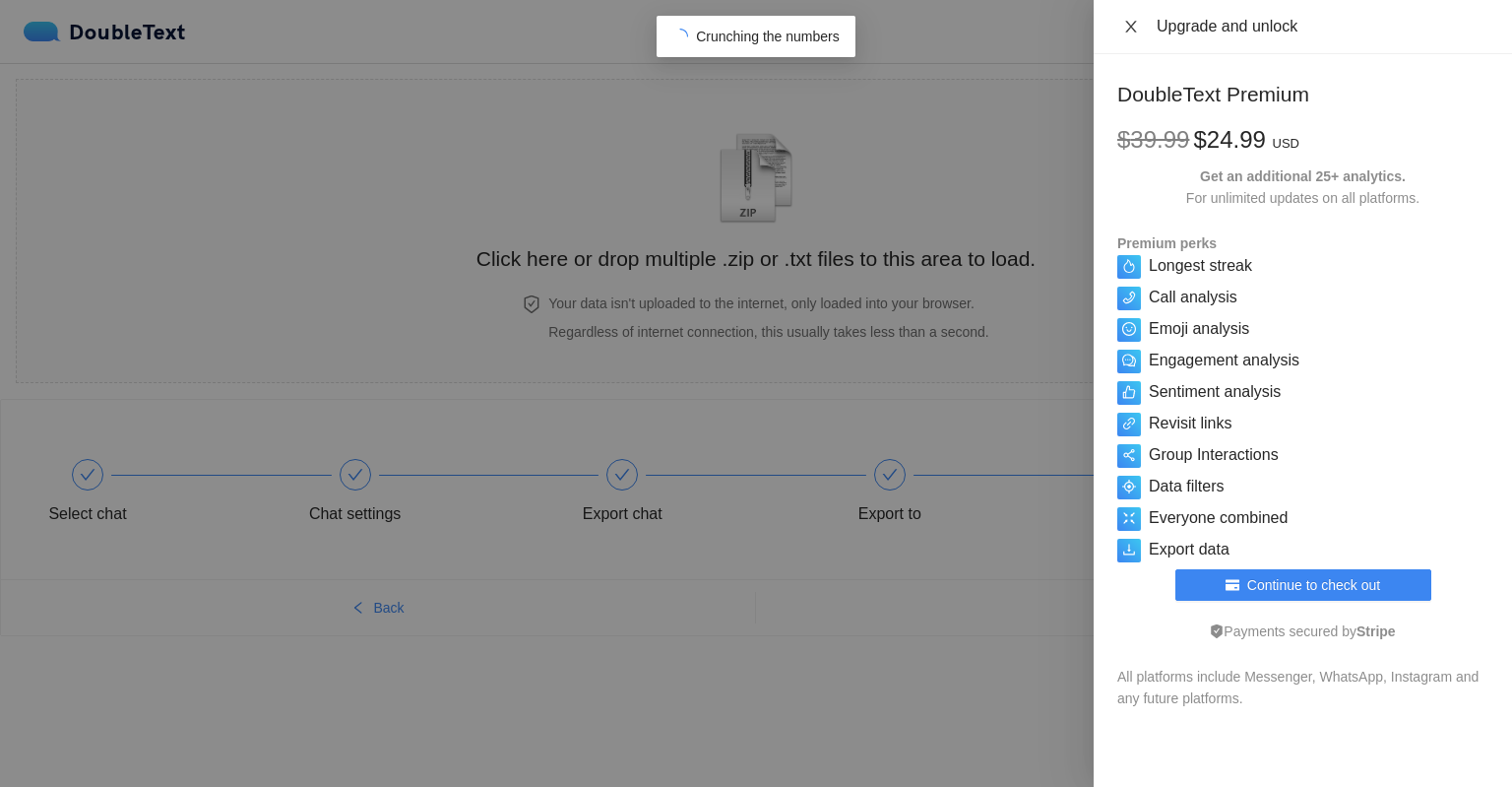 click 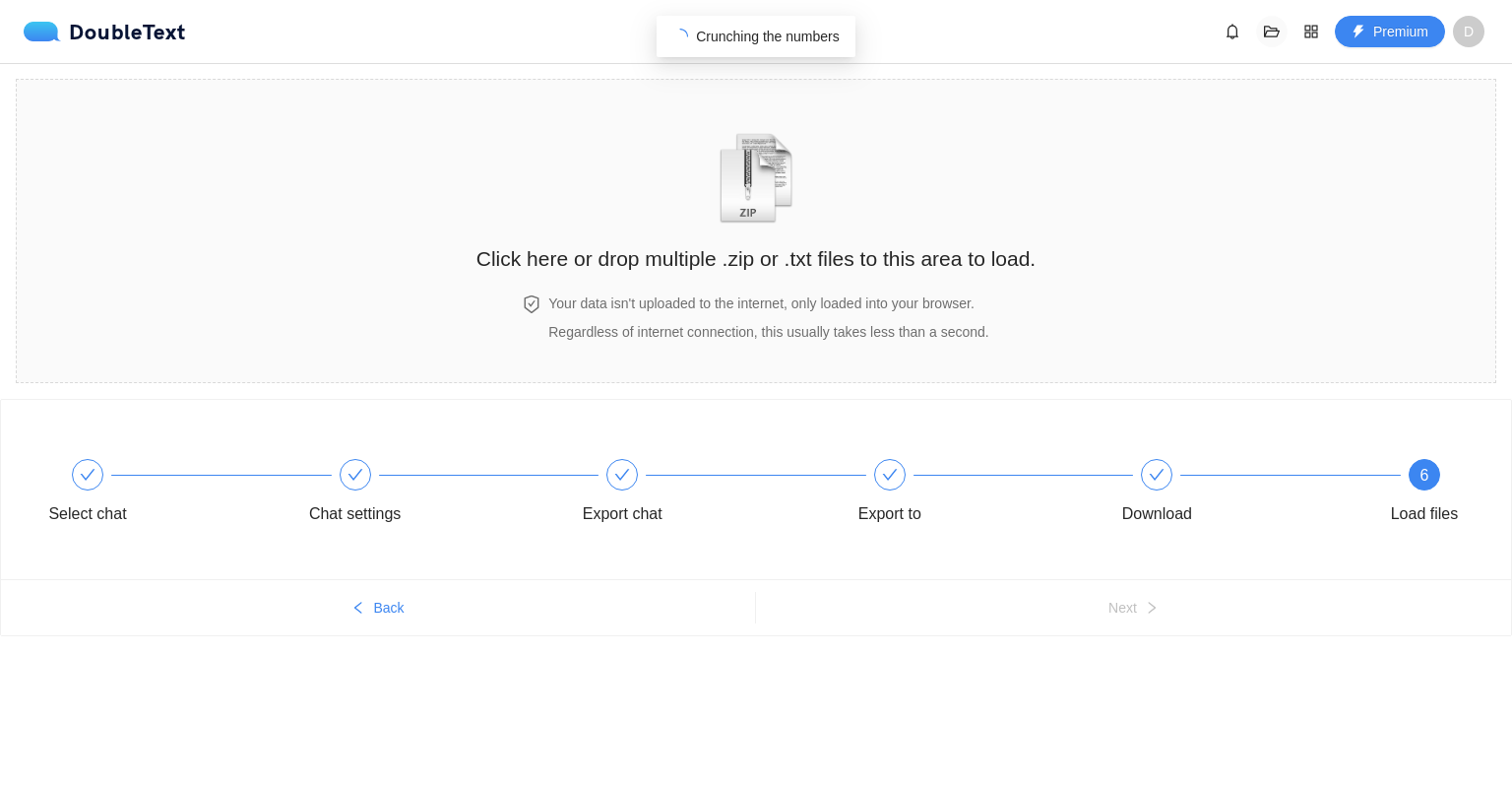 click at bounding box center (1272, 32) 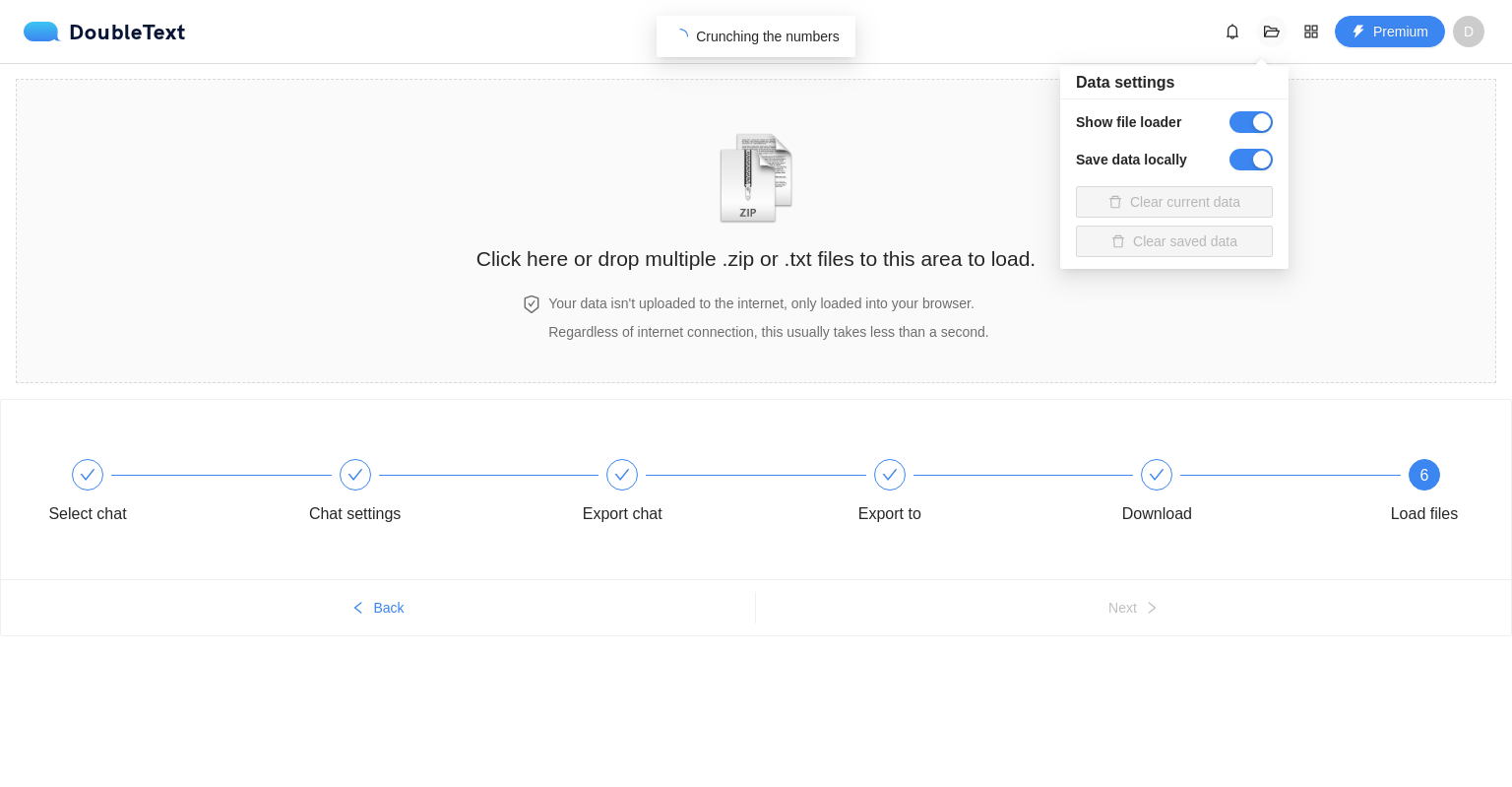 click at bounding box center [1272, 32] 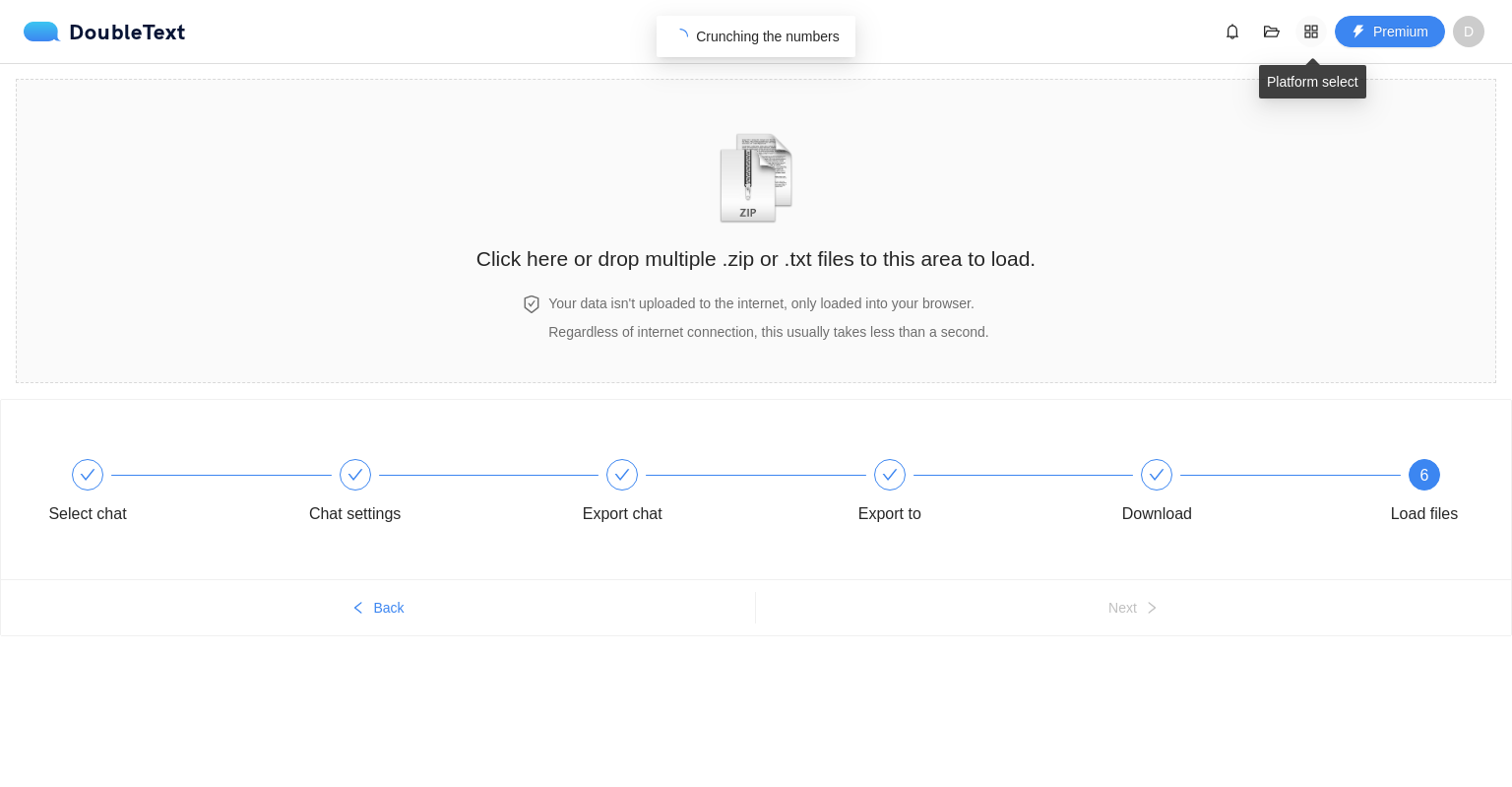 click 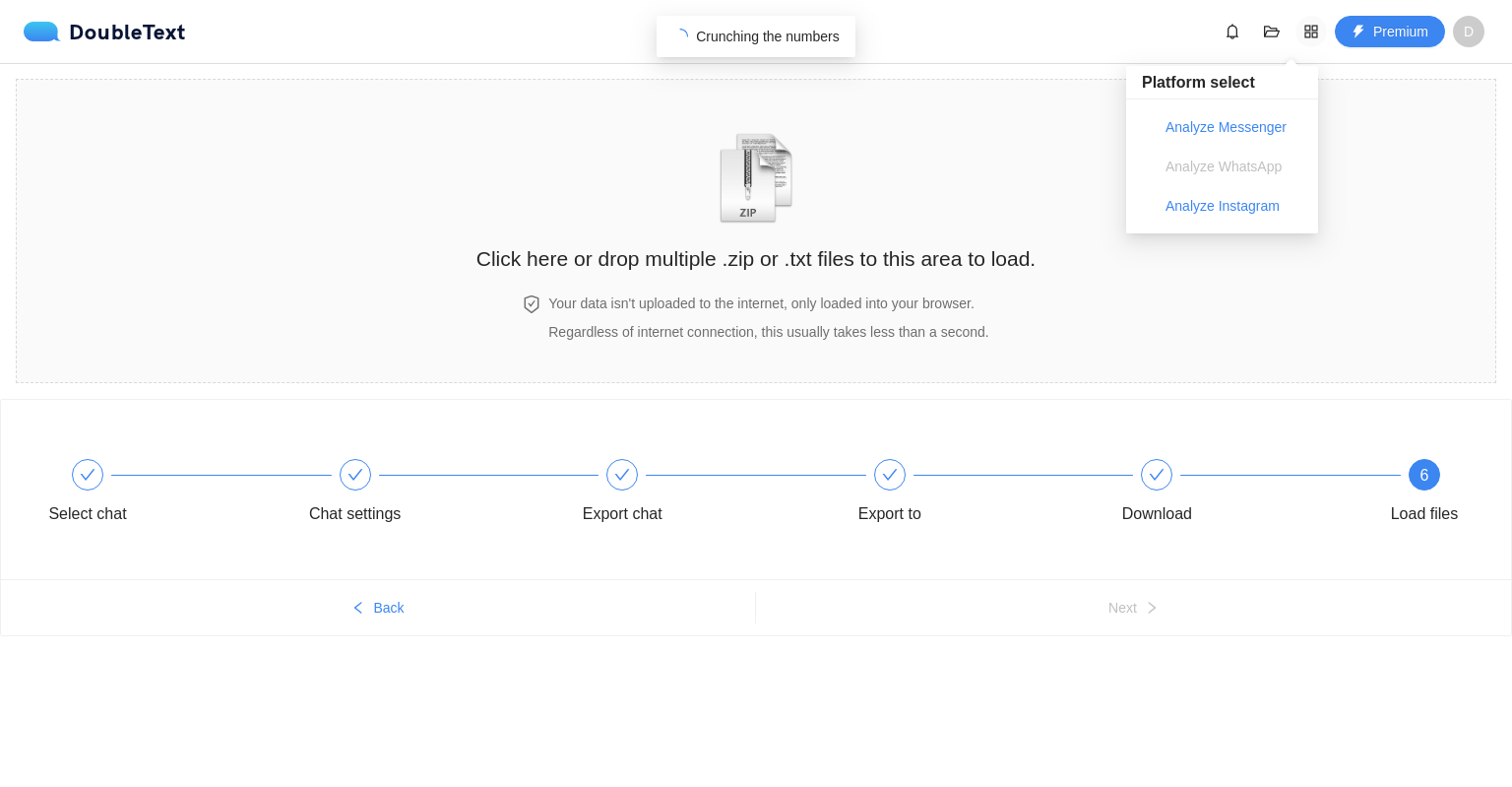 click 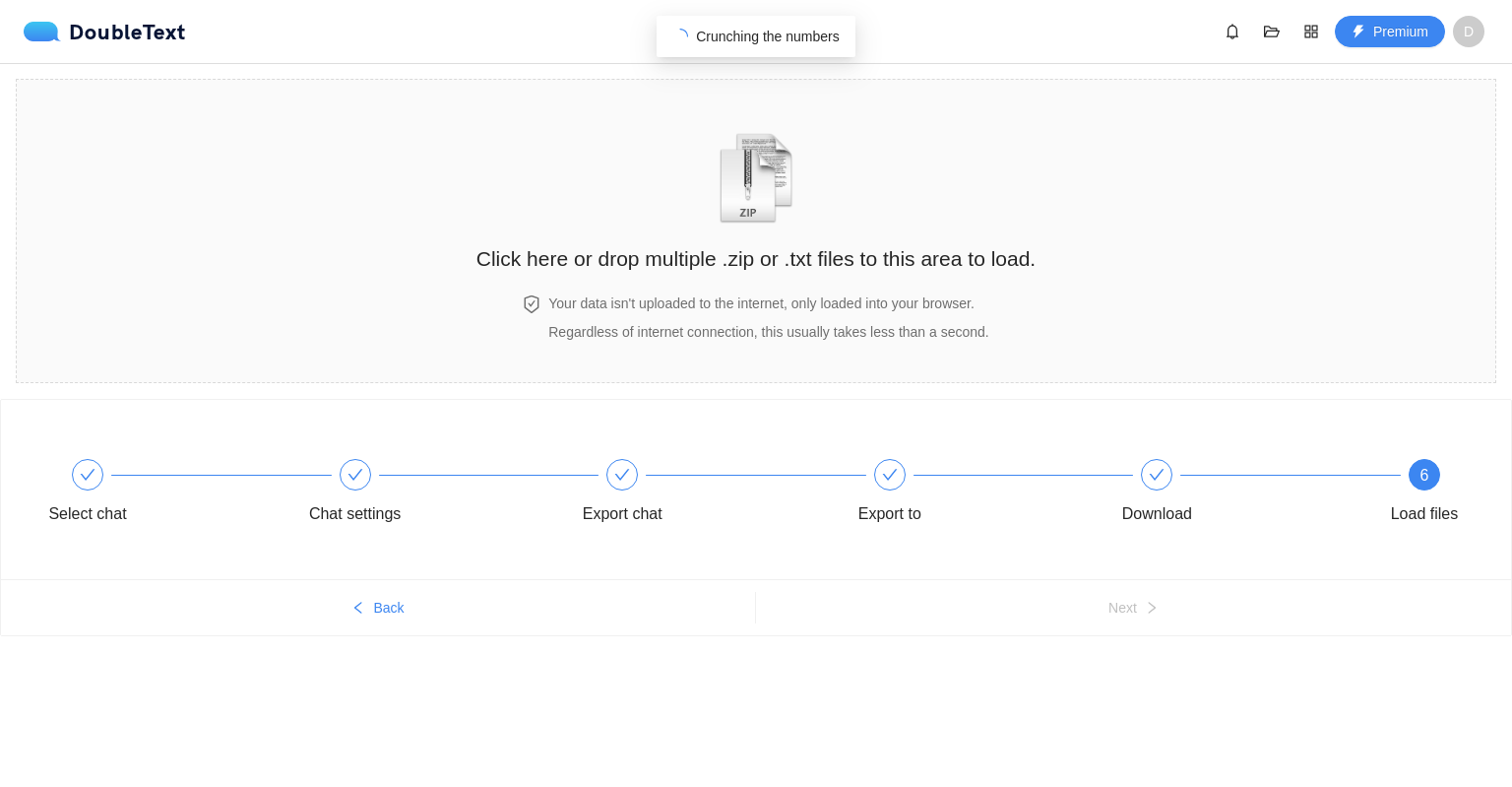 click on "Crunching the numbers" at bounding box center [768, 36] 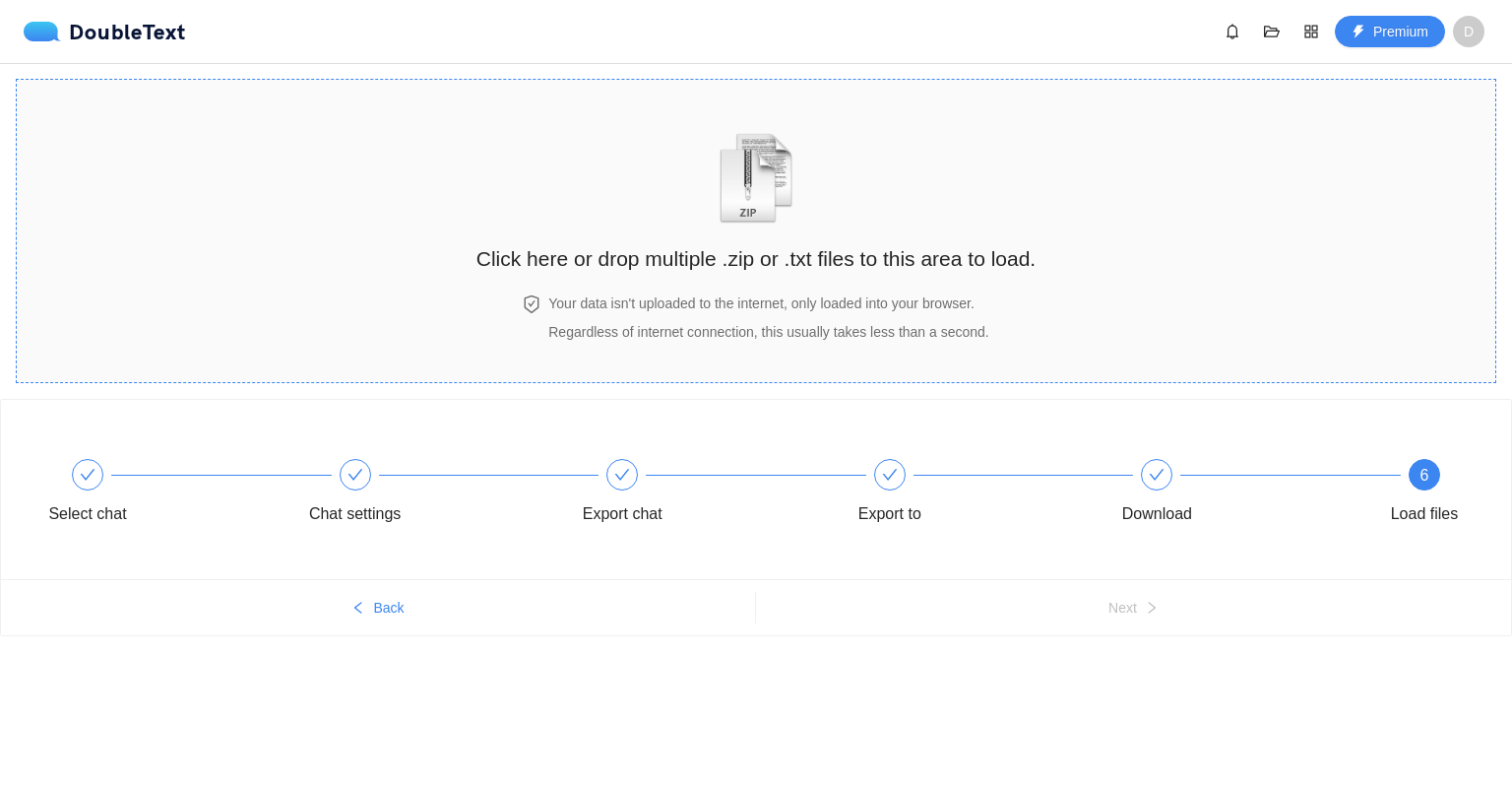 scroll, scrollTop: 0, scrollLeft: 0, axis: both 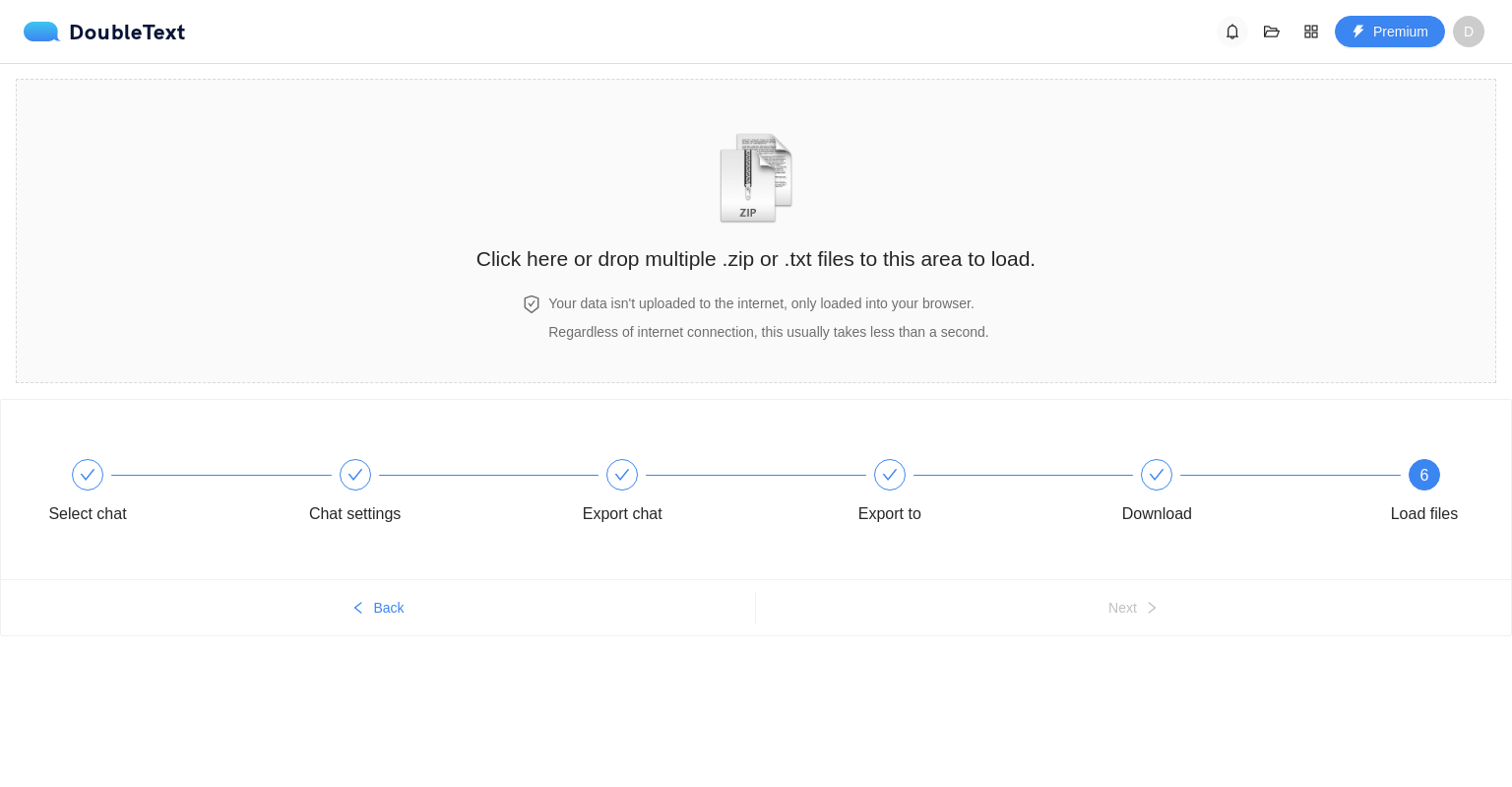 click at bounding box center [1232, 32] 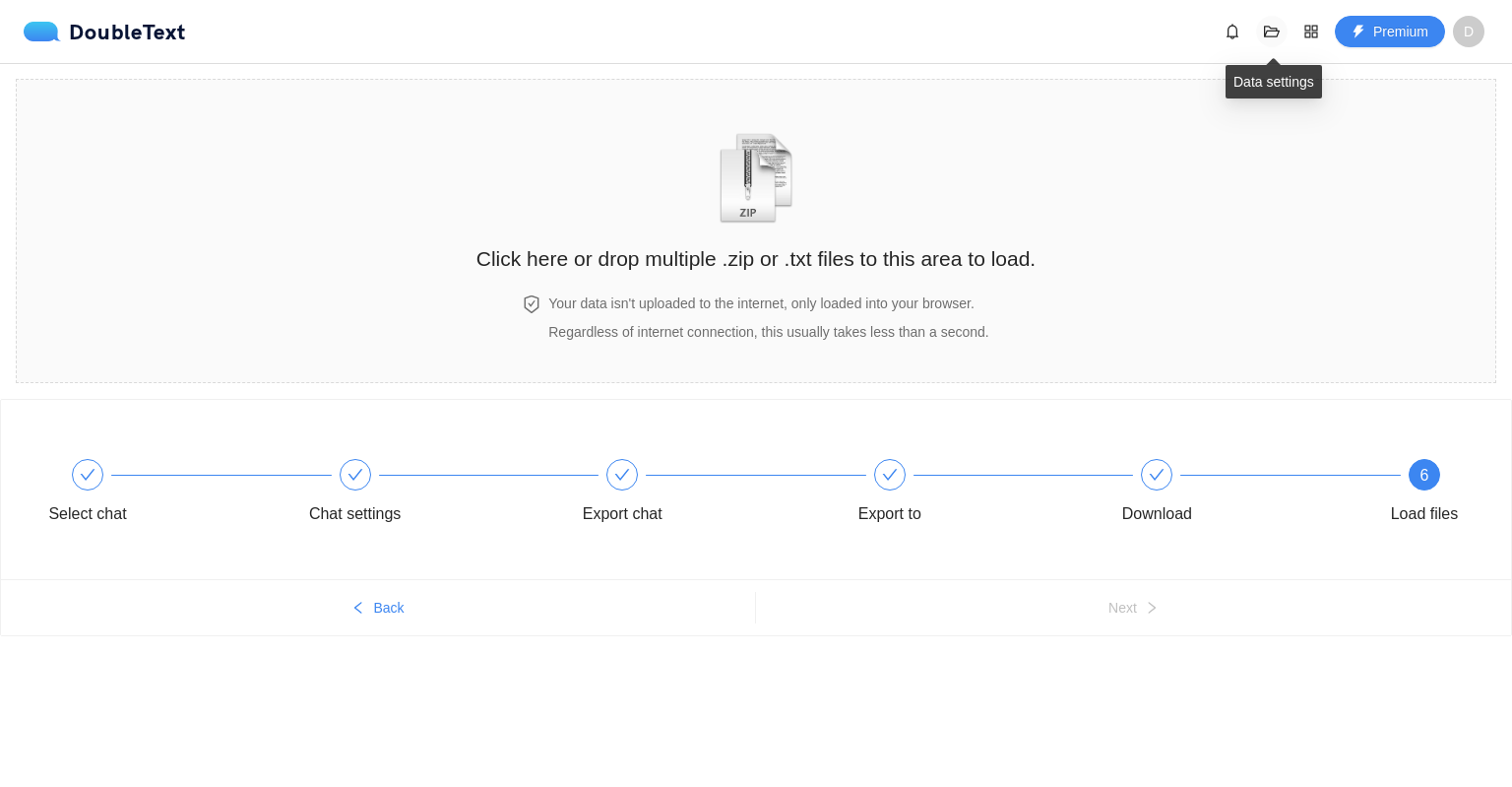 click 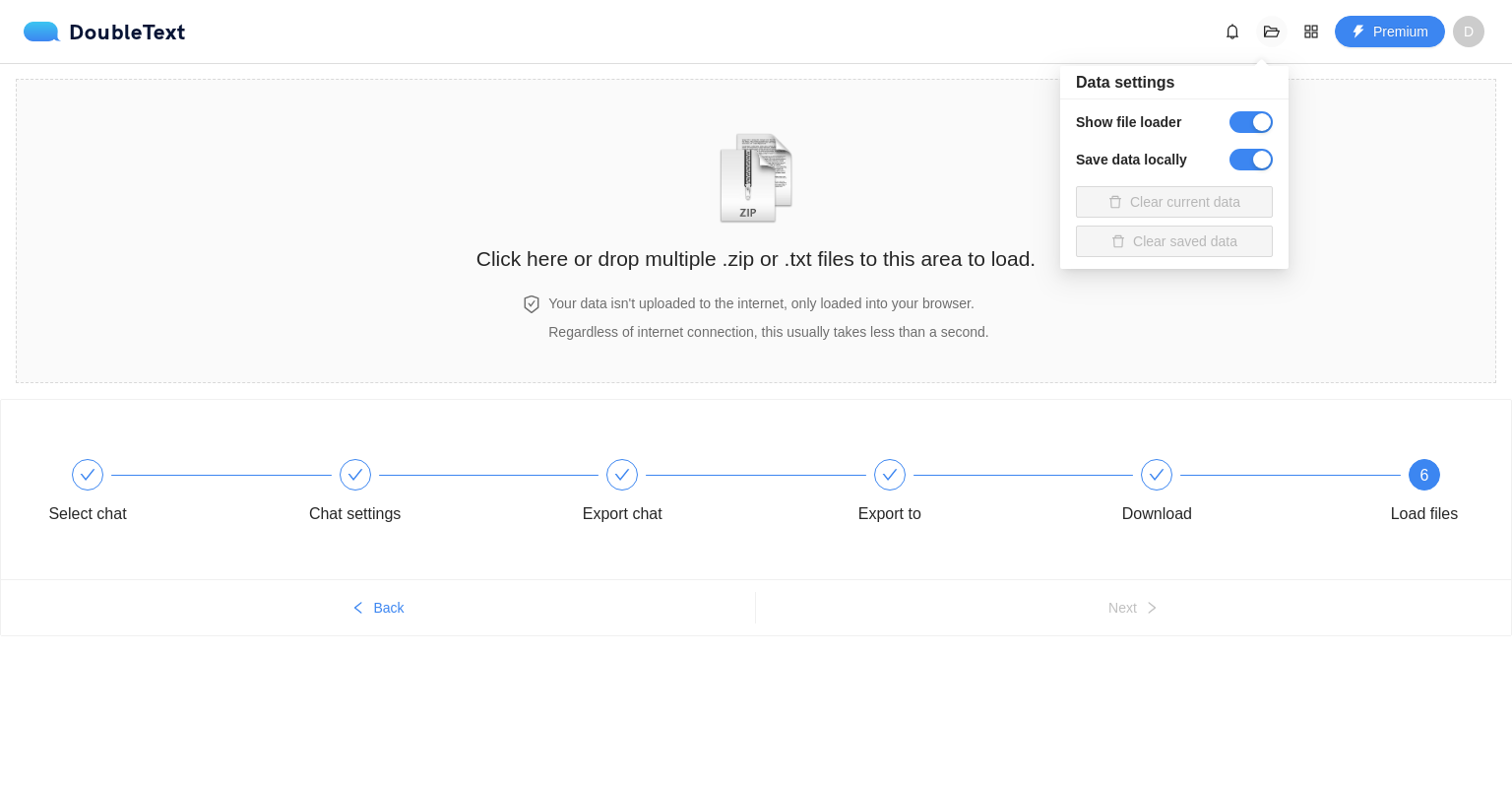 click 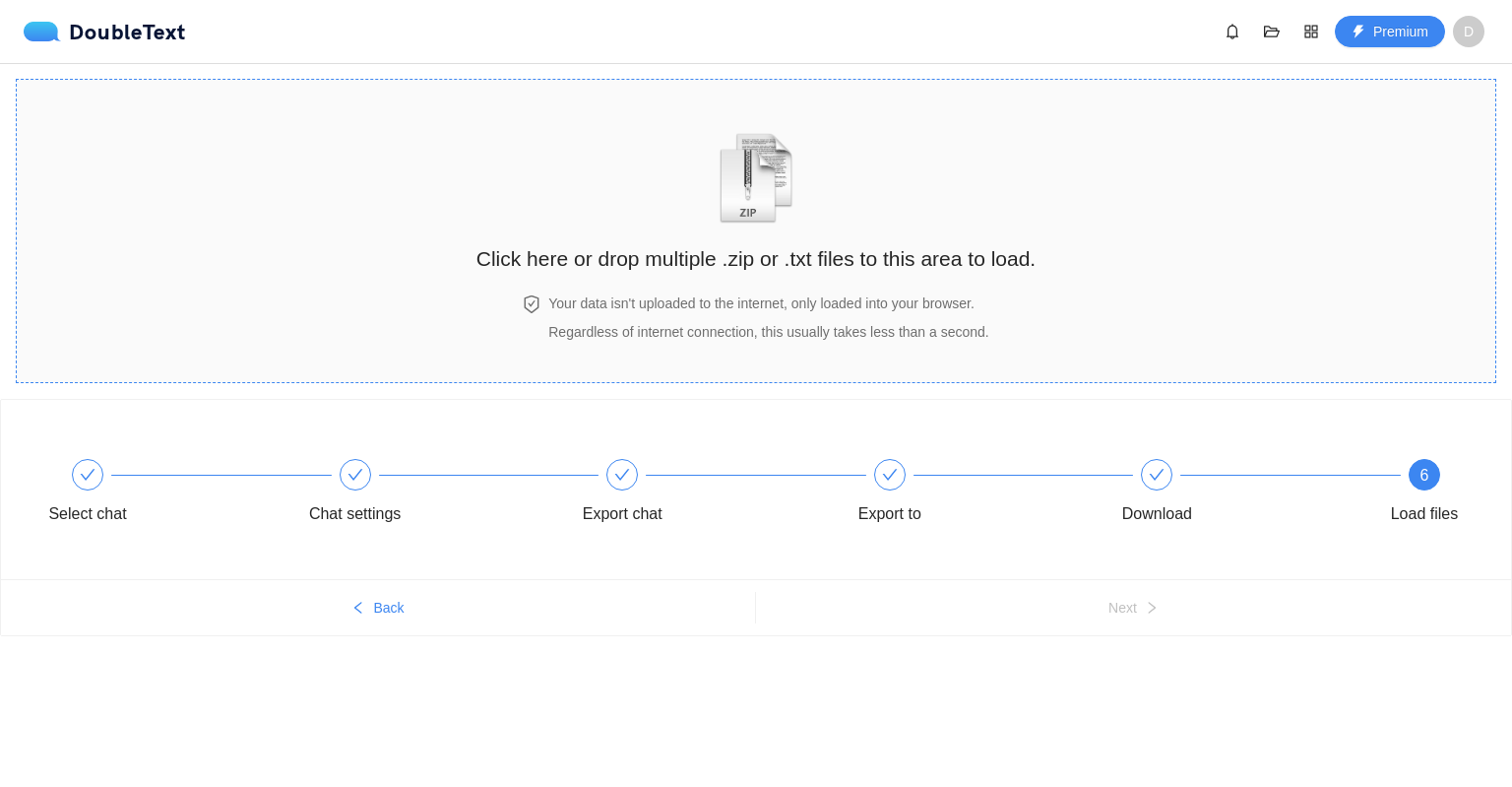 click on "Click here or drop multiple .zip or .txt files to this area to load." at bounding box center (756, 258) 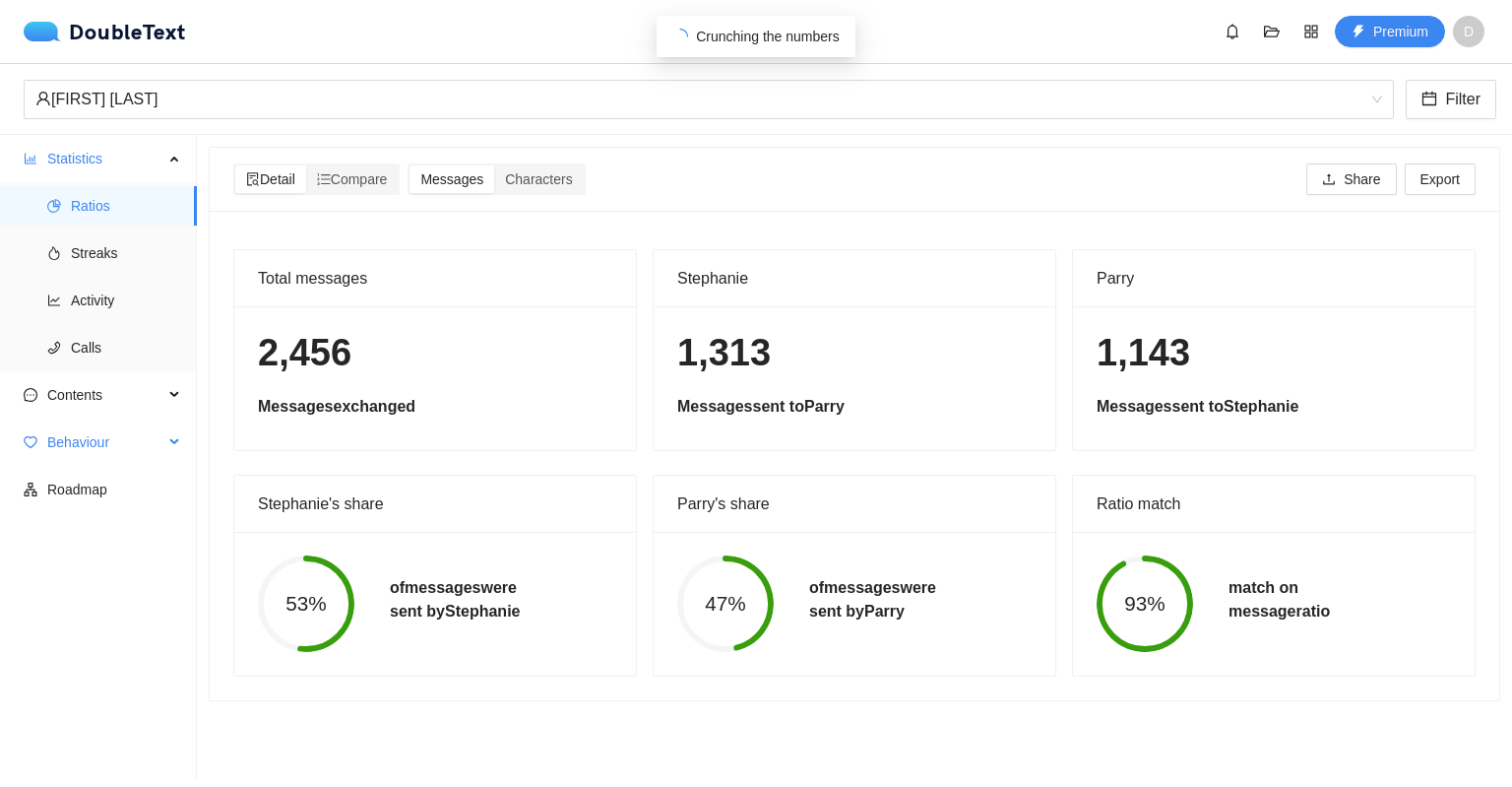 click on "Behaviour" at bounding box center (105, 442) 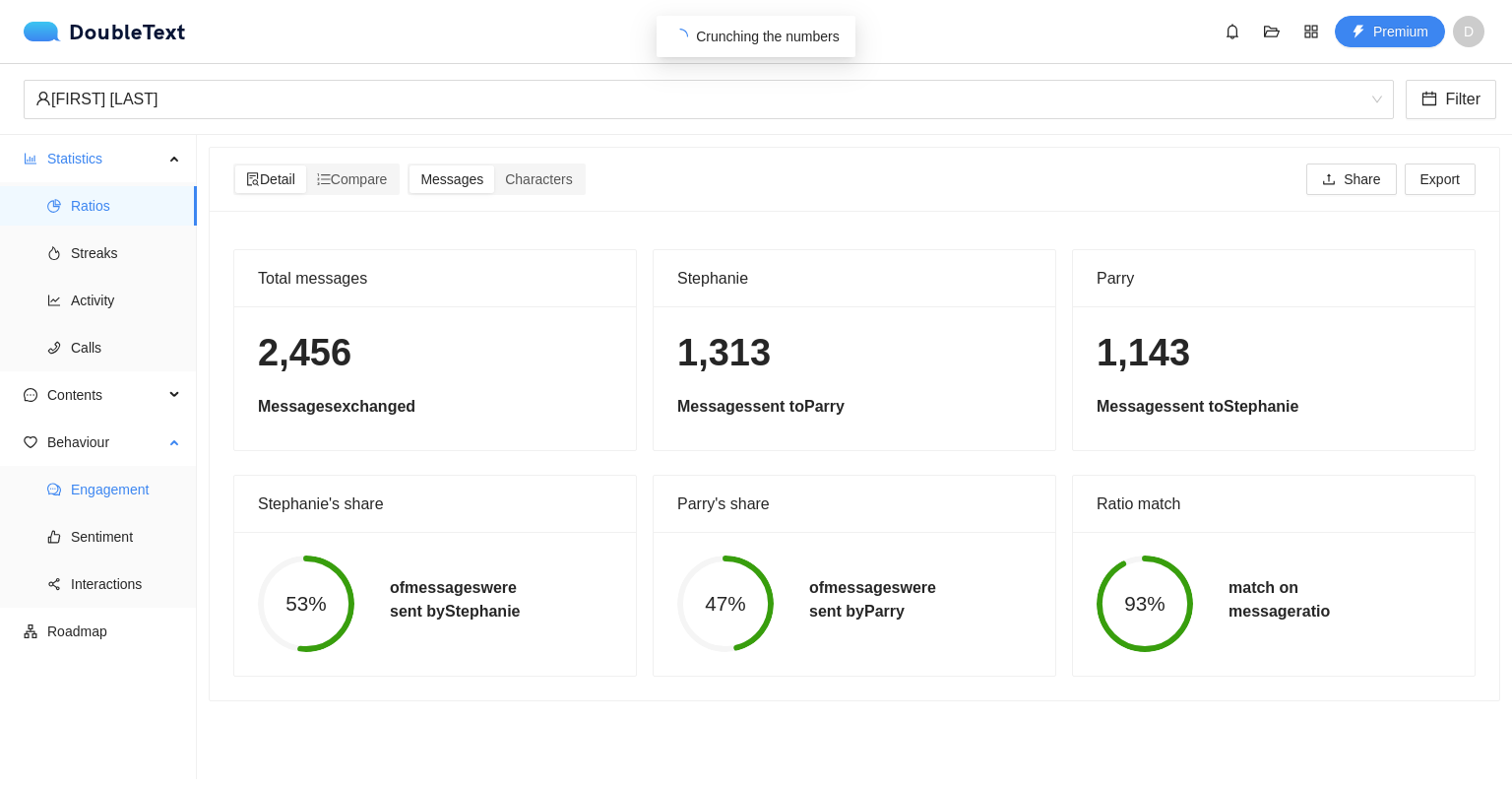 click on "Engagement" at bounding box center [126, 490] 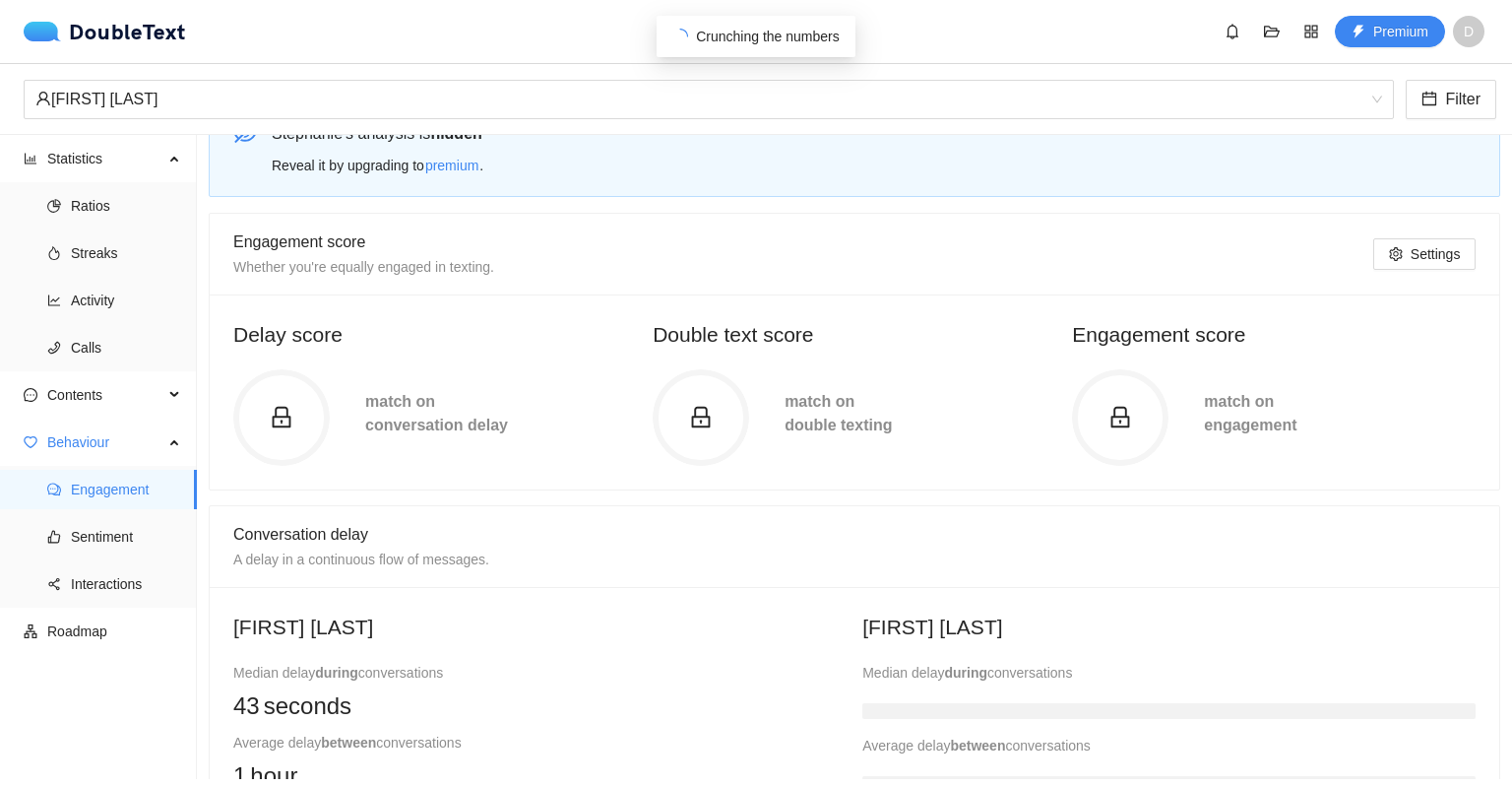 scroll, scrollTop: 0, scrollLeft: 0, axis: both 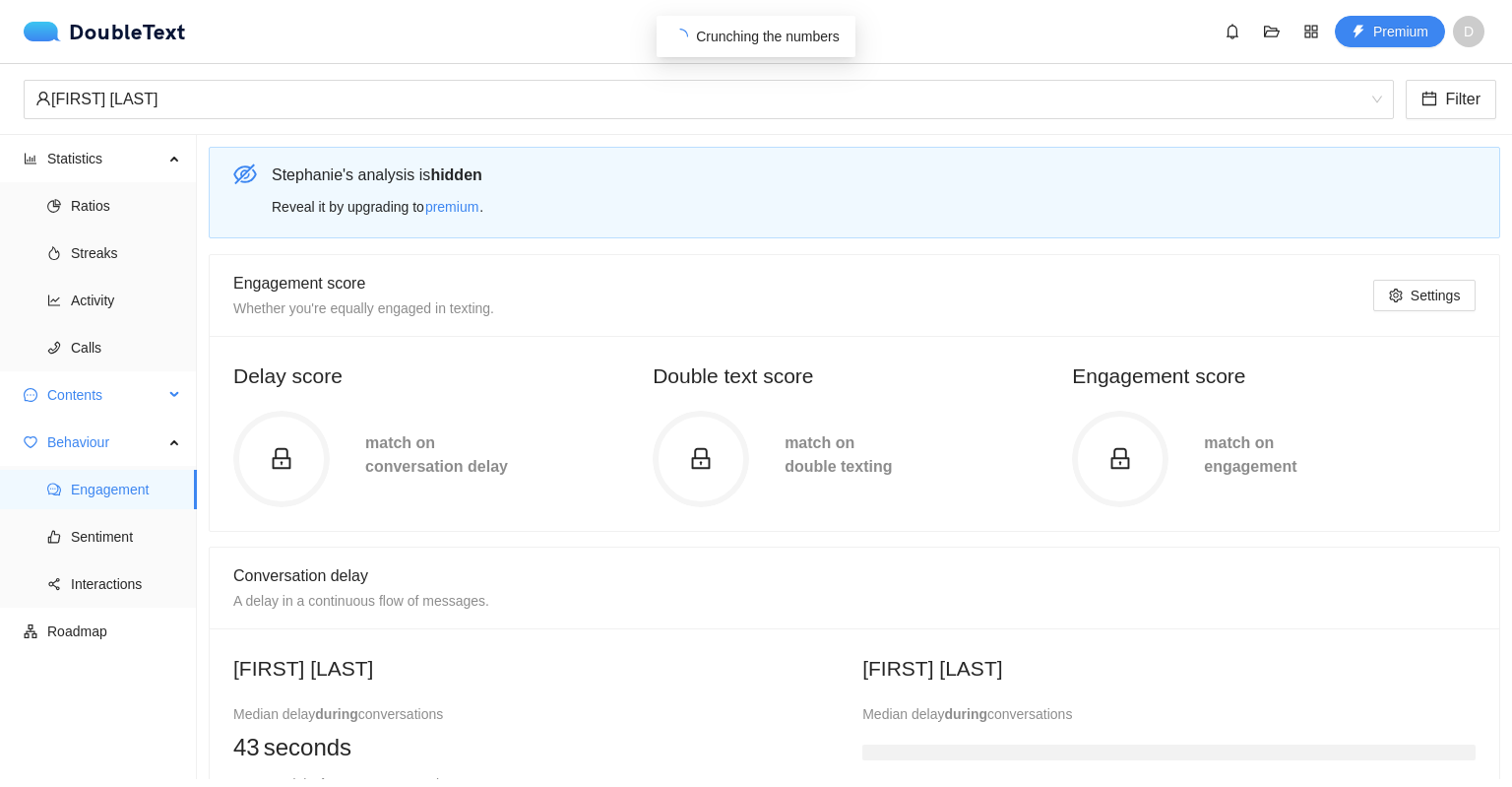 click on "Contents" at bounding box center [105, 395] 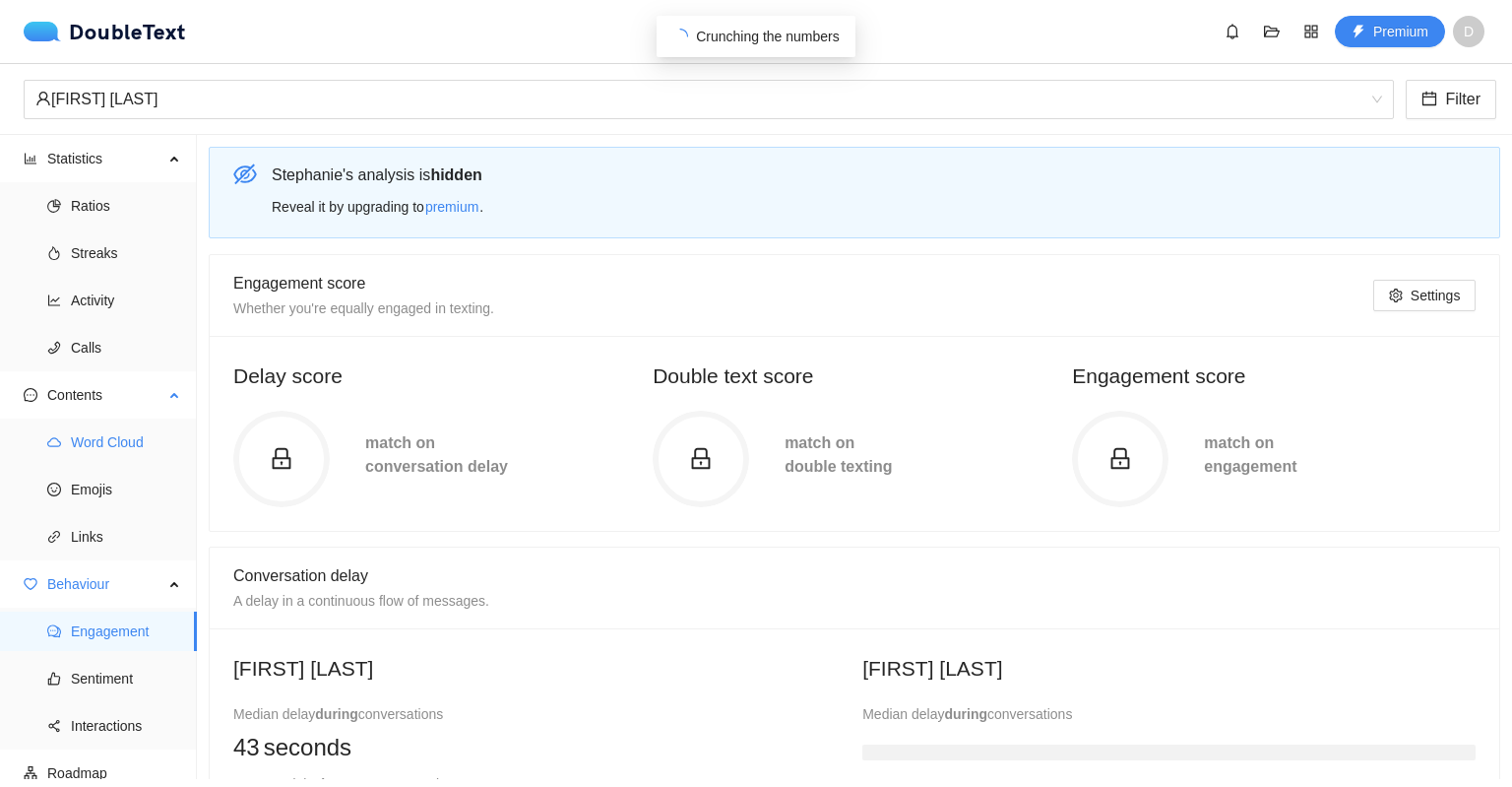 click on "Word Cloud" at bounding box center (126, 442) 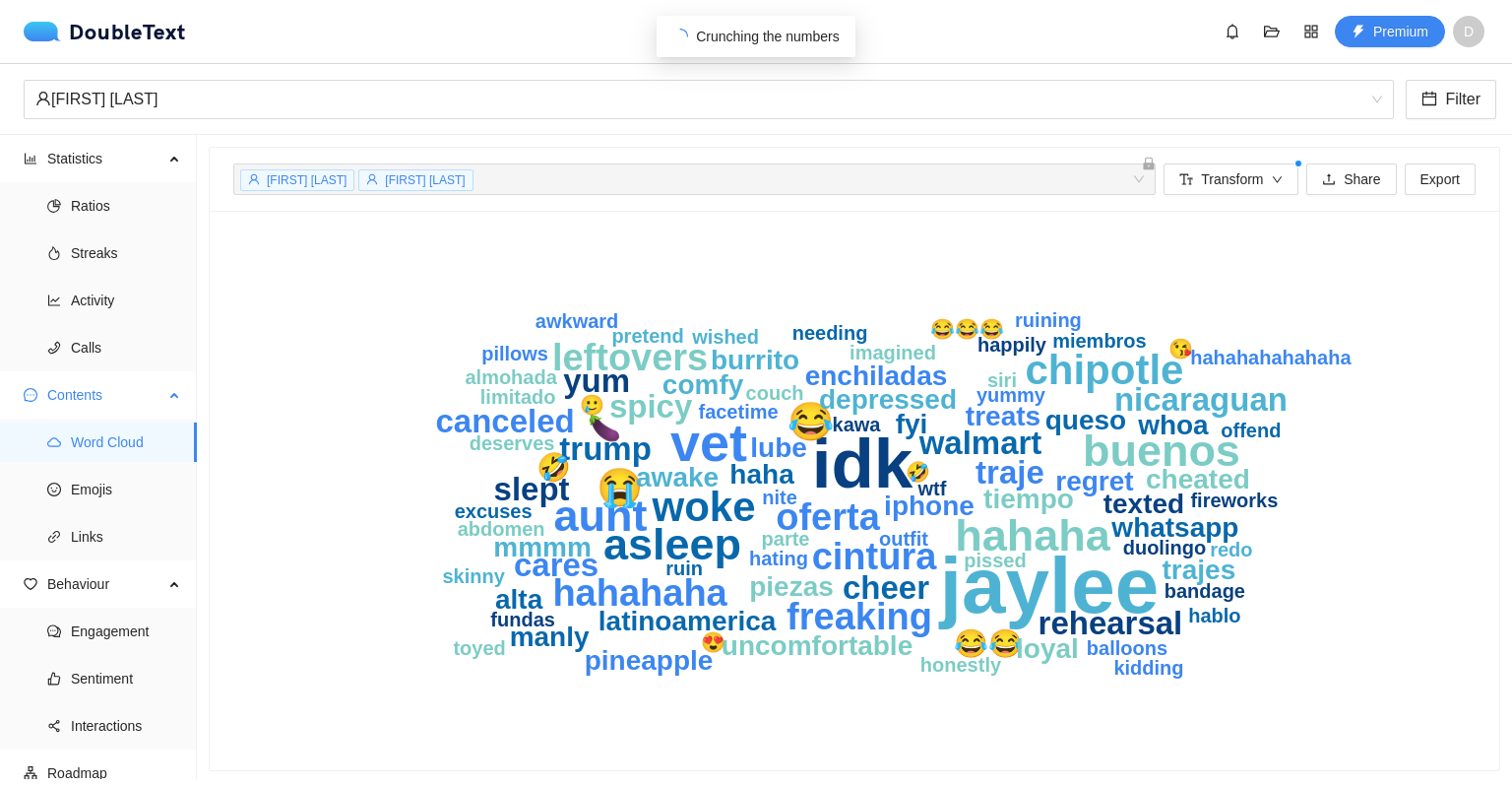 click on "Word Cloud Emojis Links" at bounding box center [97, 490] 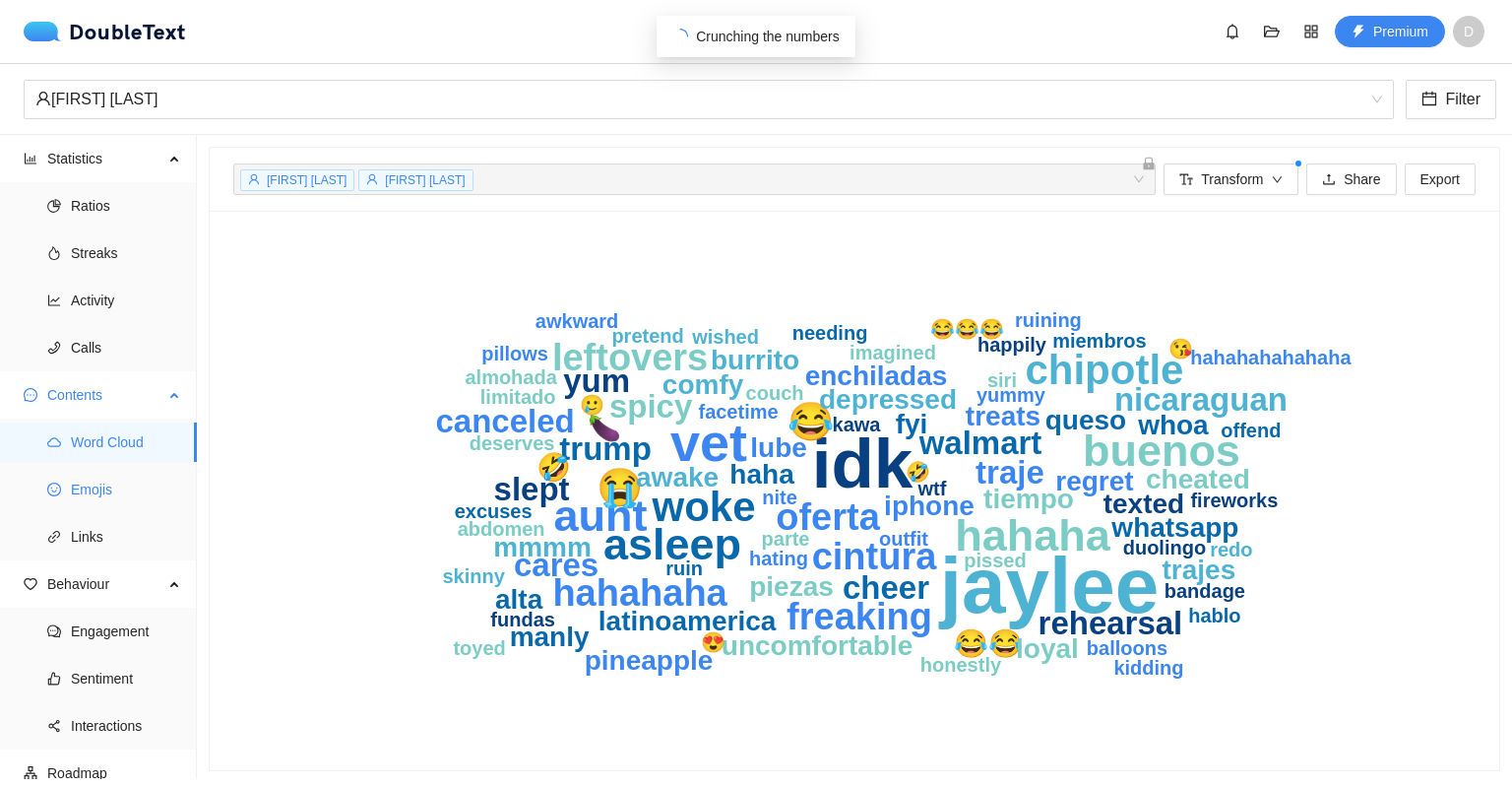 click on "Emojis" at bounding box center [126, 490] 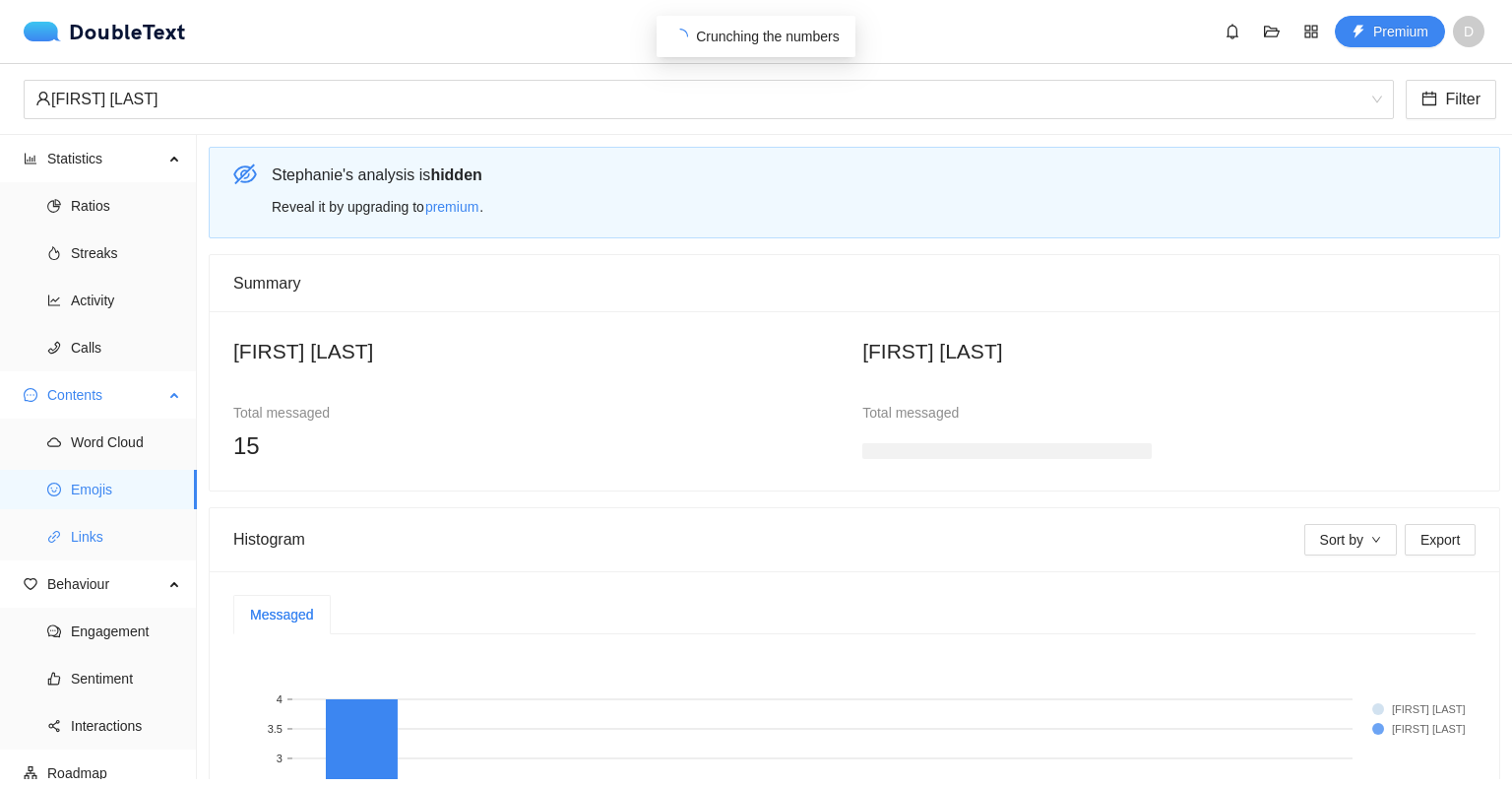 click on "Links" at bounding box center [126, 537] 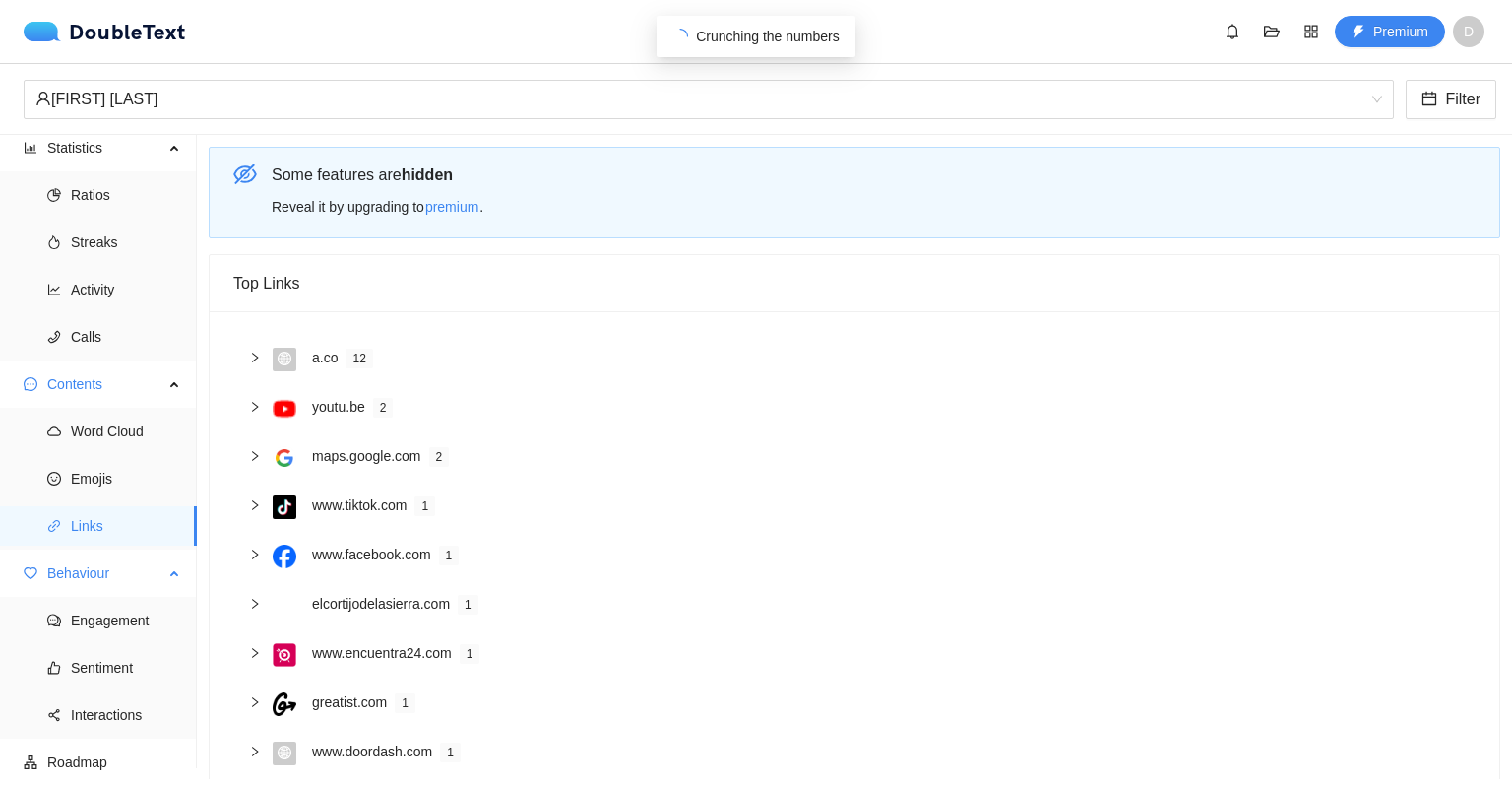 scroll, scrollTop: 13, scrollLeft: 0, axis: vertical 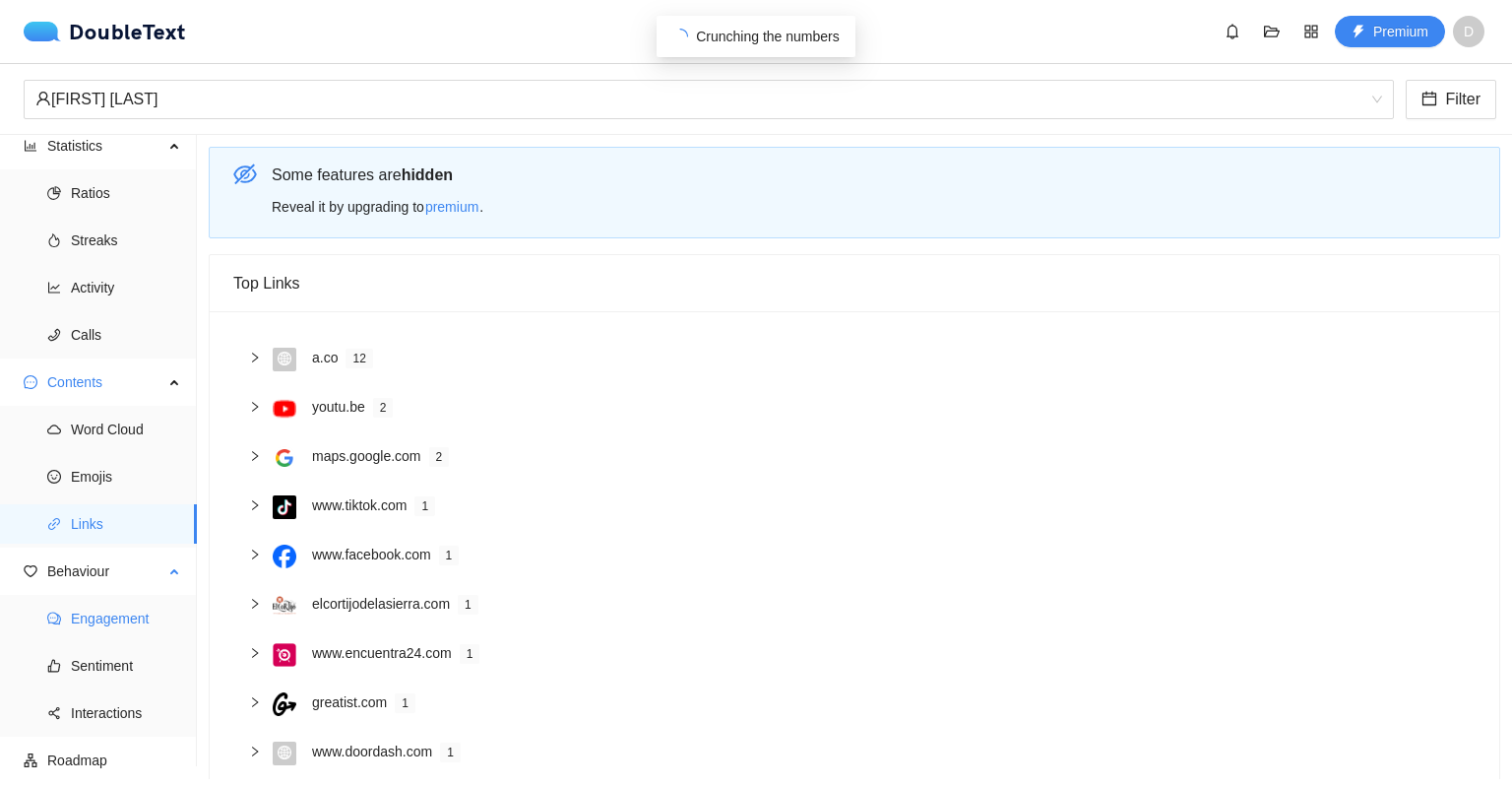 click on "Engagement" at bounding box center (126, 619) 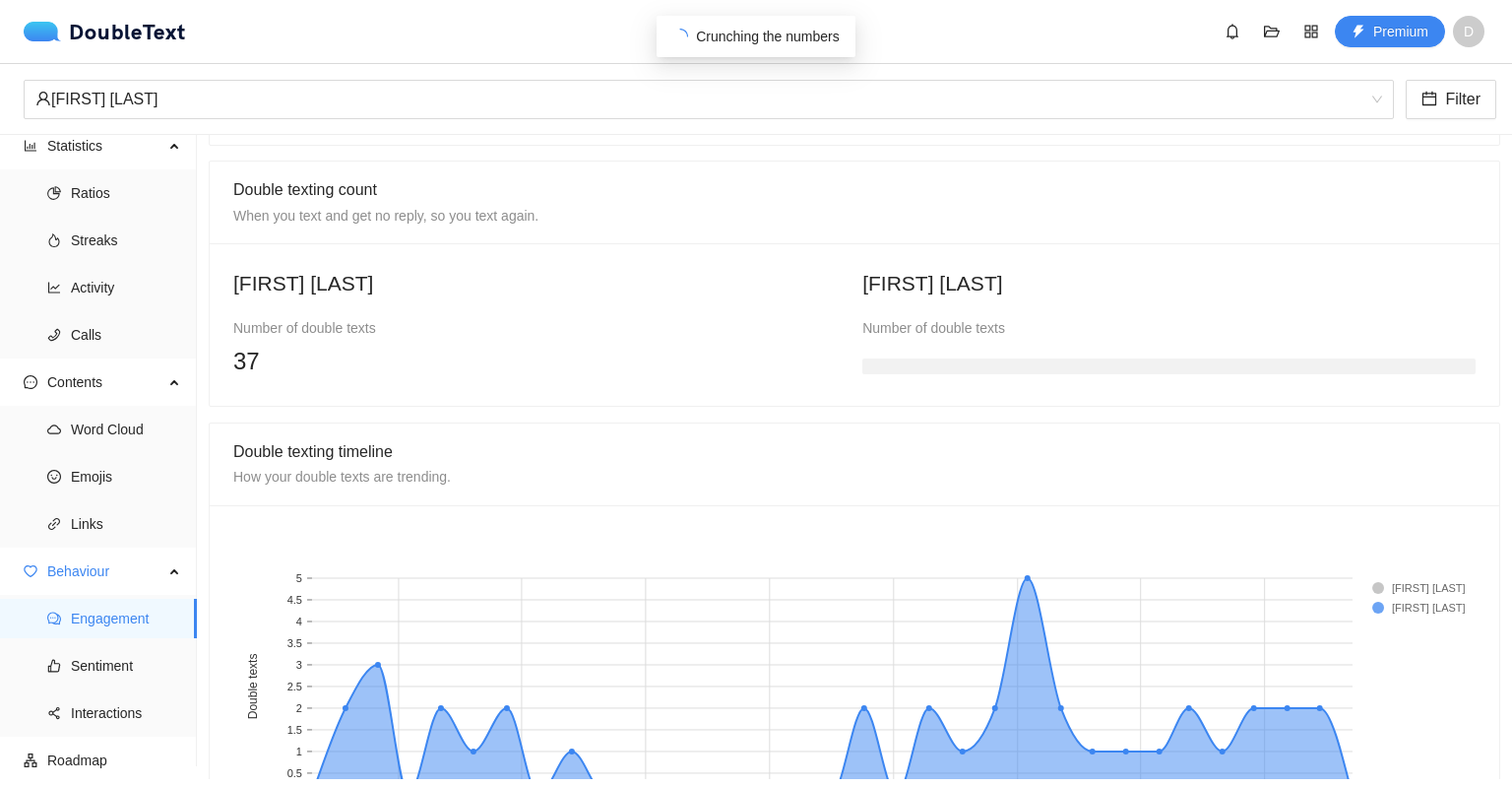 scroll, scrollTop: 1541, scrollLeft: 0, axis: vertical 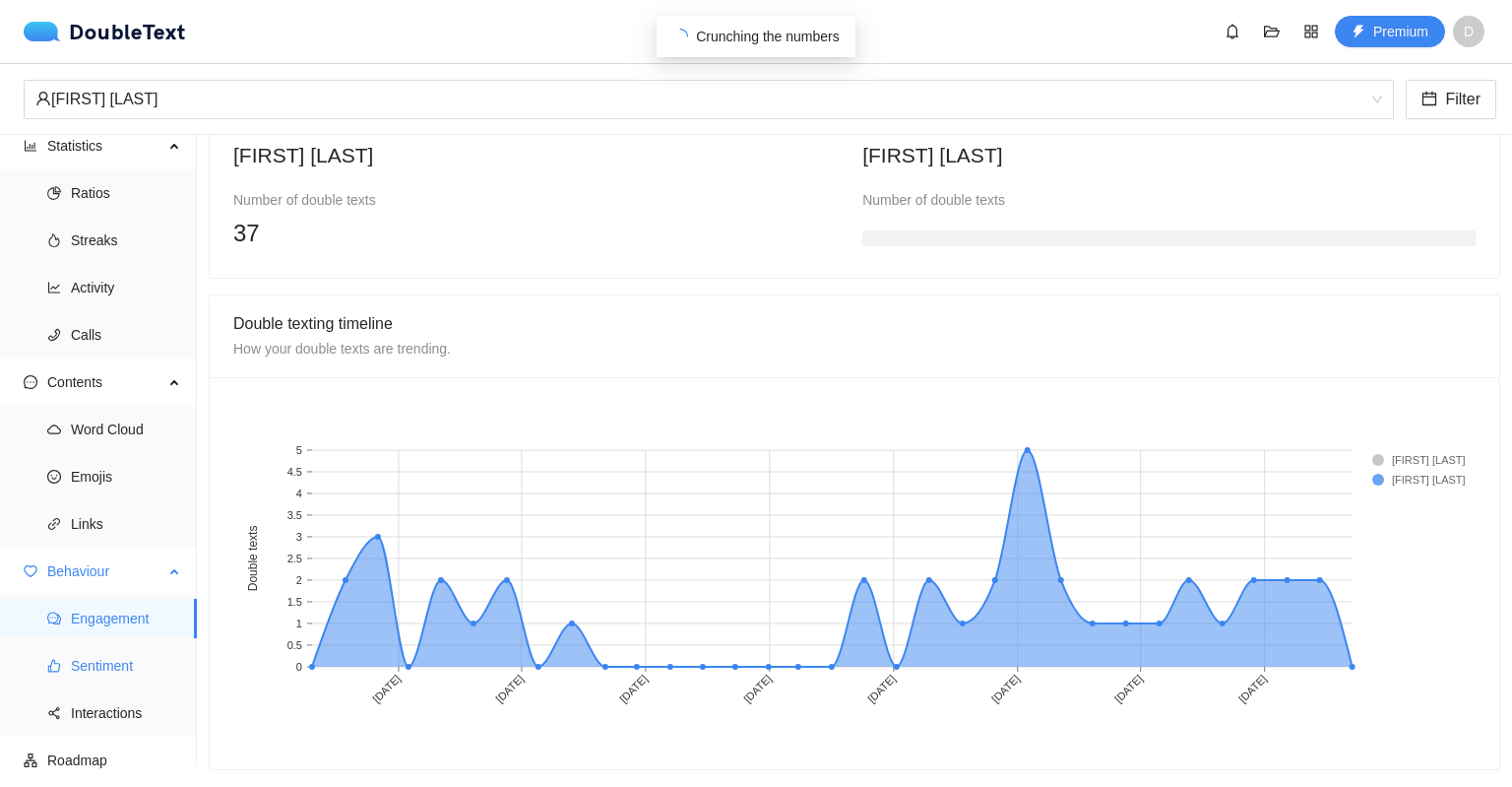 click on "Sentiment" at bounding box center (126, 666) 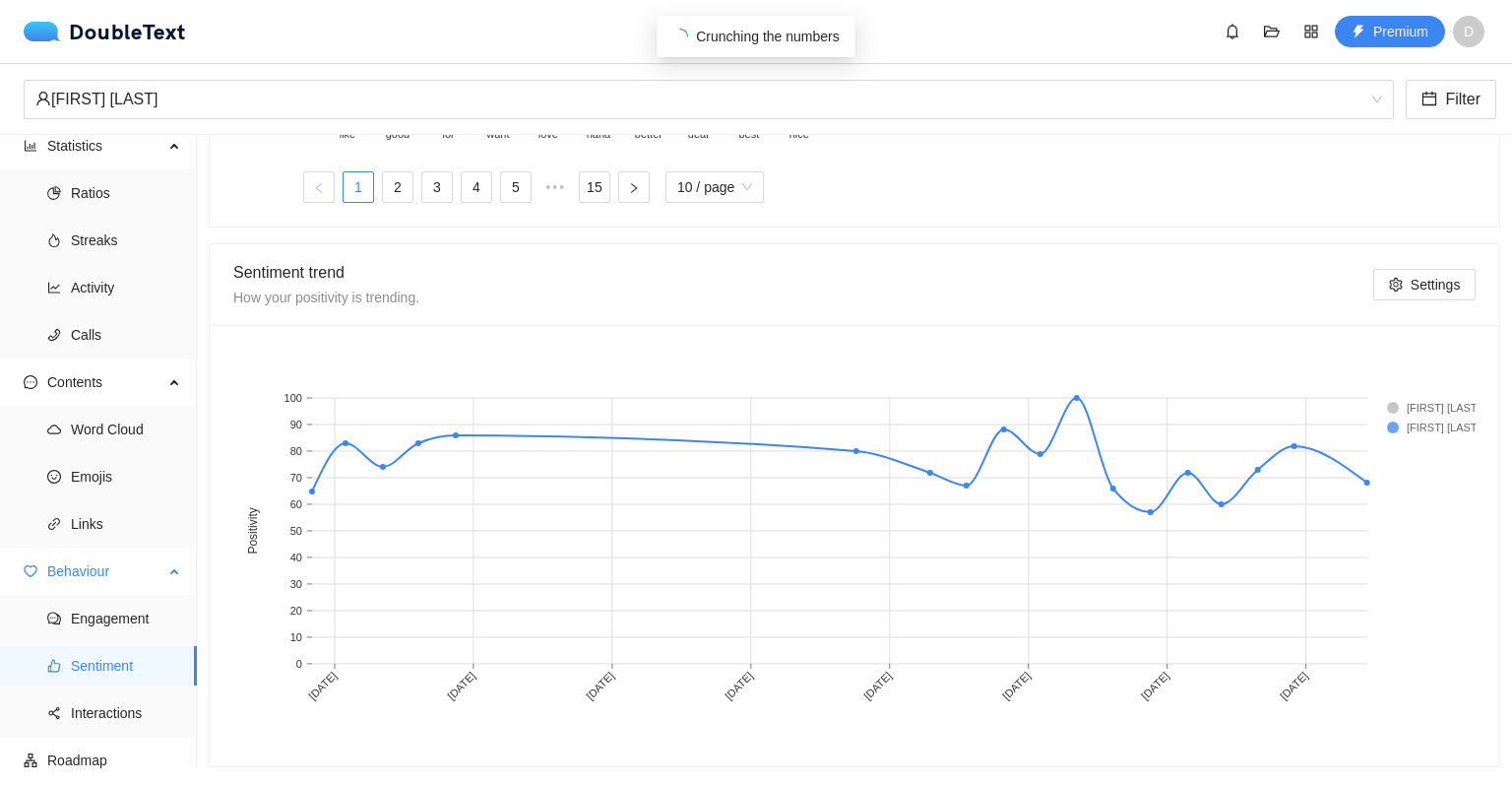 scroll, scrollTop: 977, scrollLeft: 0, axis: vertical 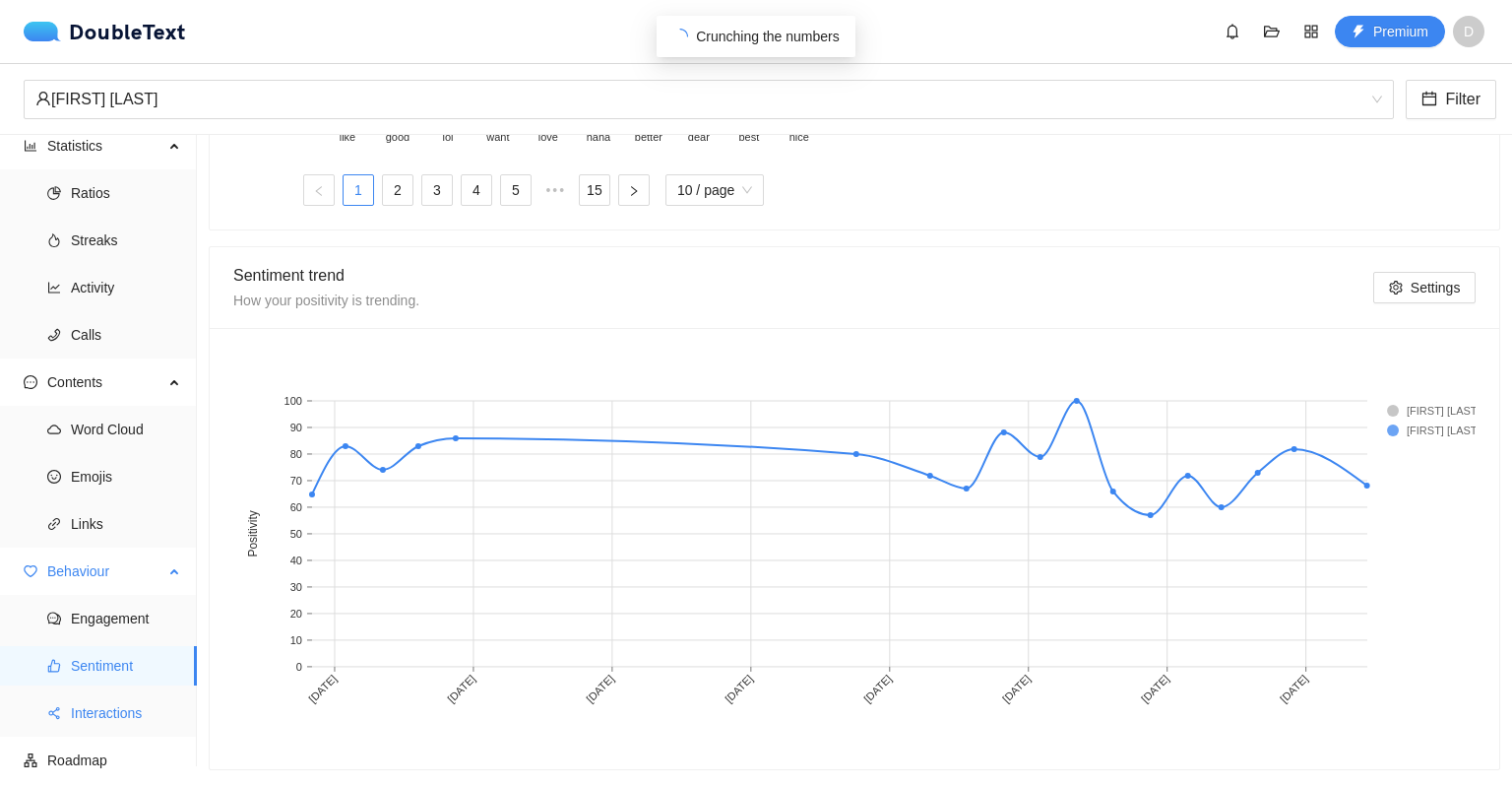 click on "Interactions" at bounding box center [126, 713] 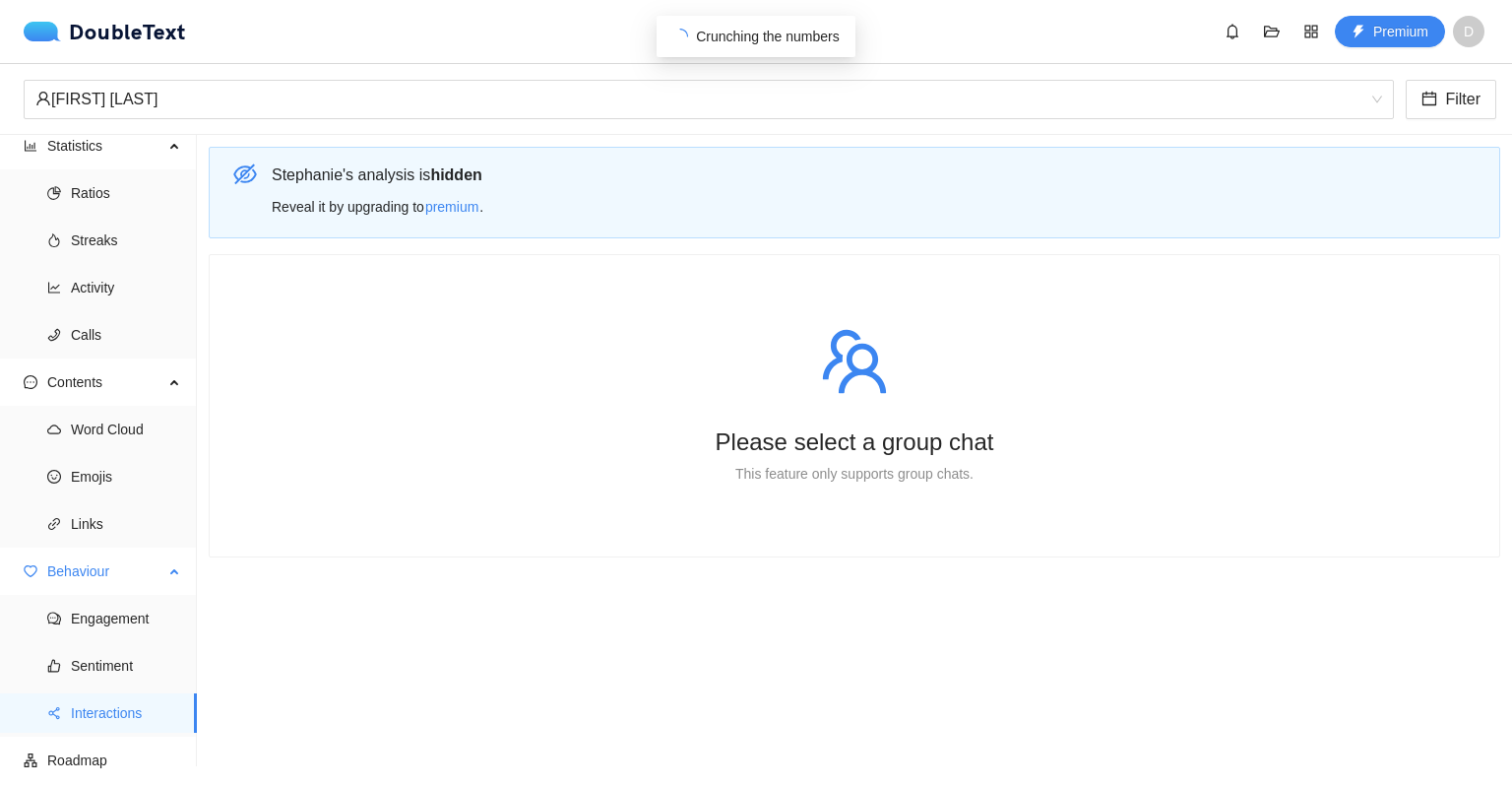 scroll, scrollTop: 0, scrollLeft: 0, axis: both 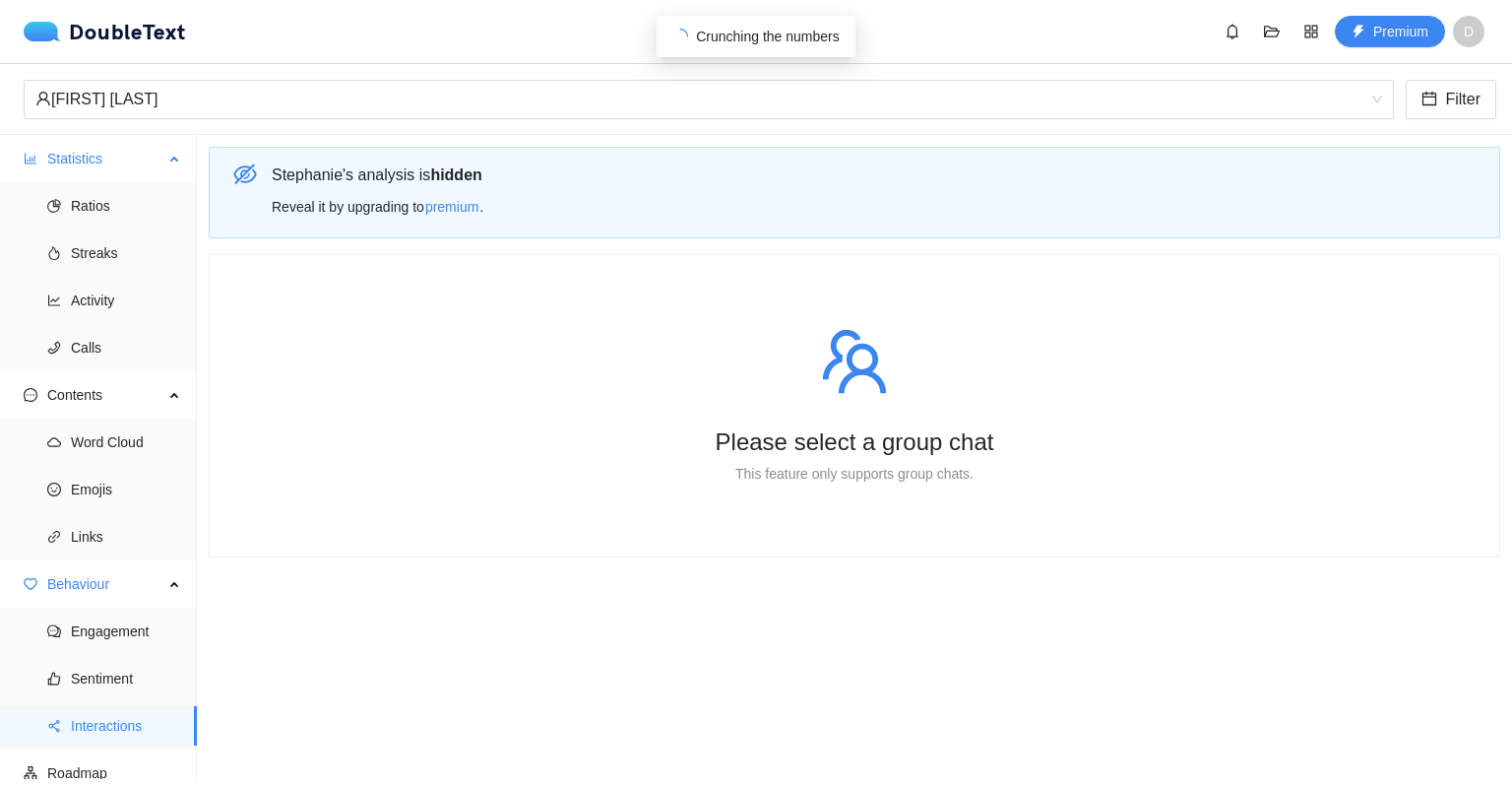 click on "Statistics" at bounding box center [105, 159] 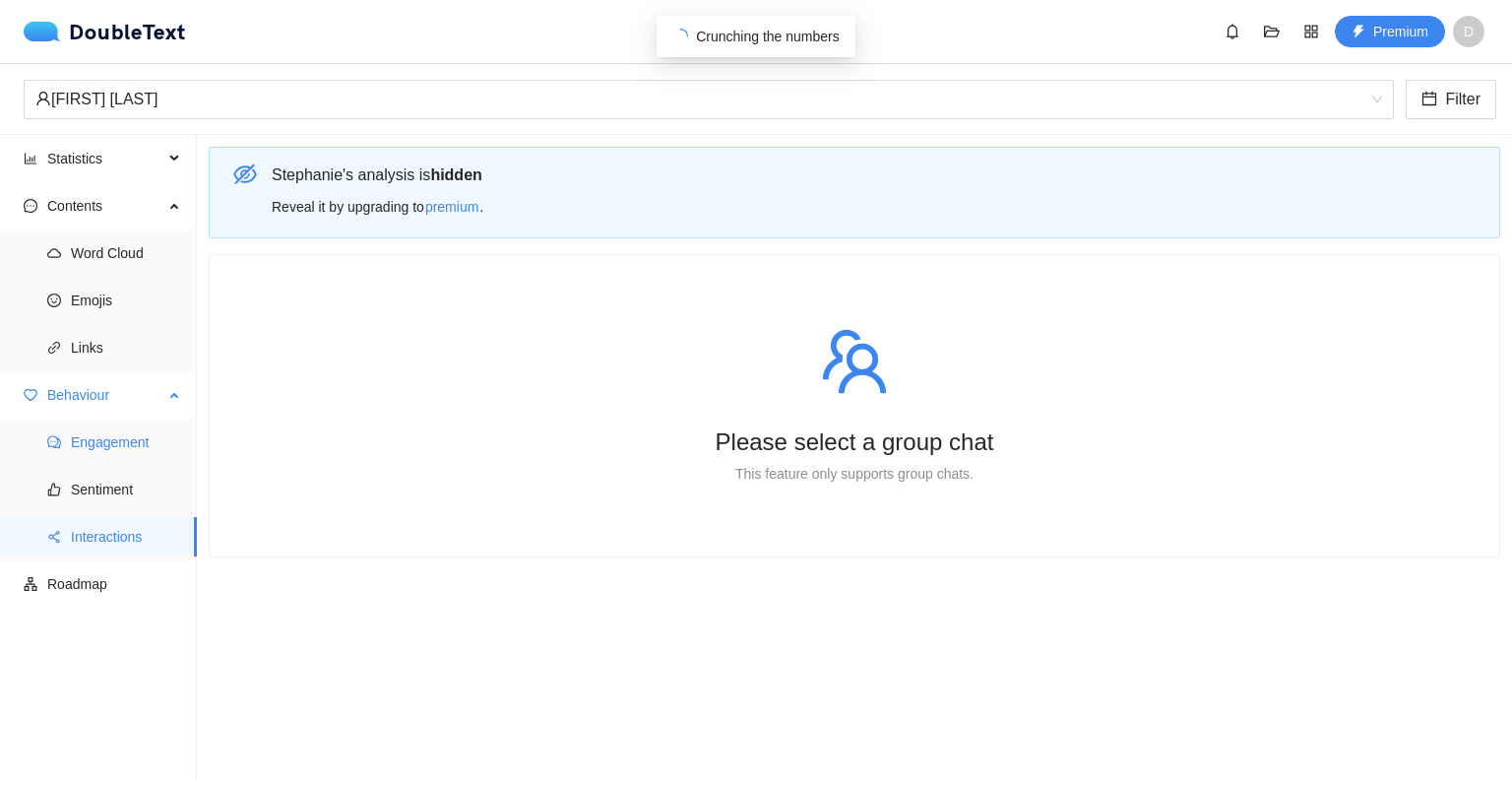 click on "Engagement" at bounding box center (126, 442) 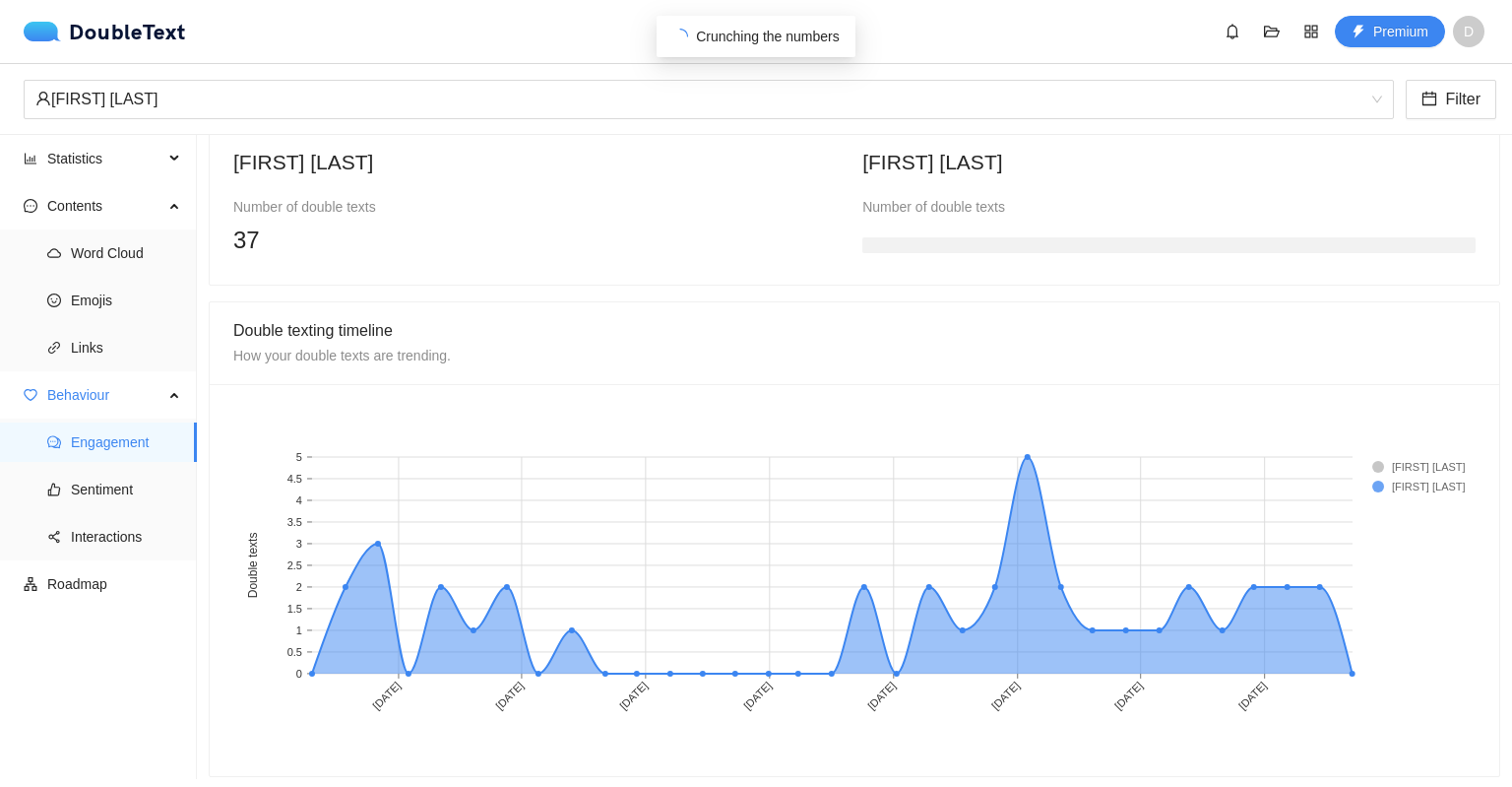 scroll, scrollTop: 1541, scrollLeft: 0, axis: vertical 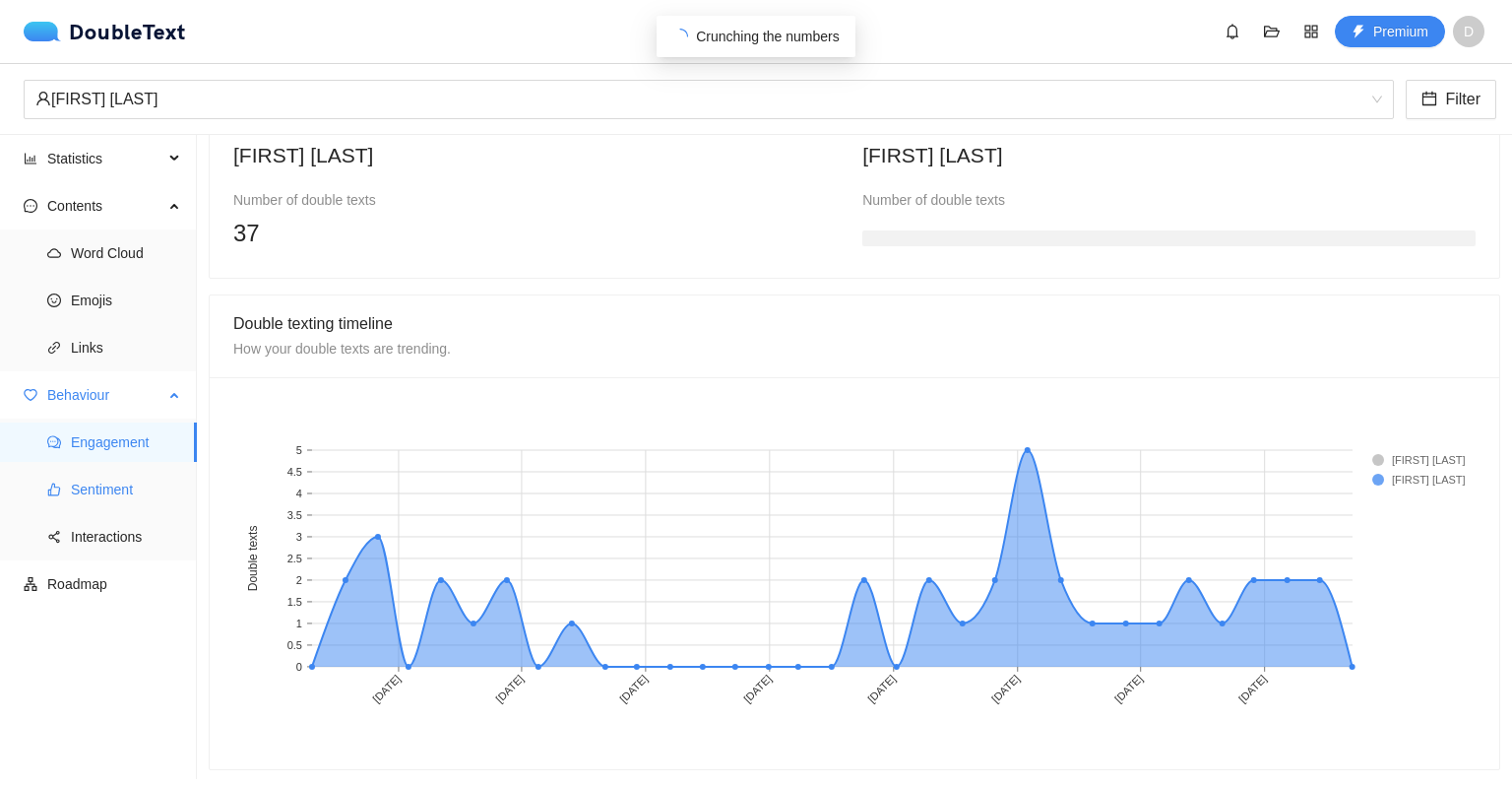 click on "Sentiment" at bounding box center [126, 490] 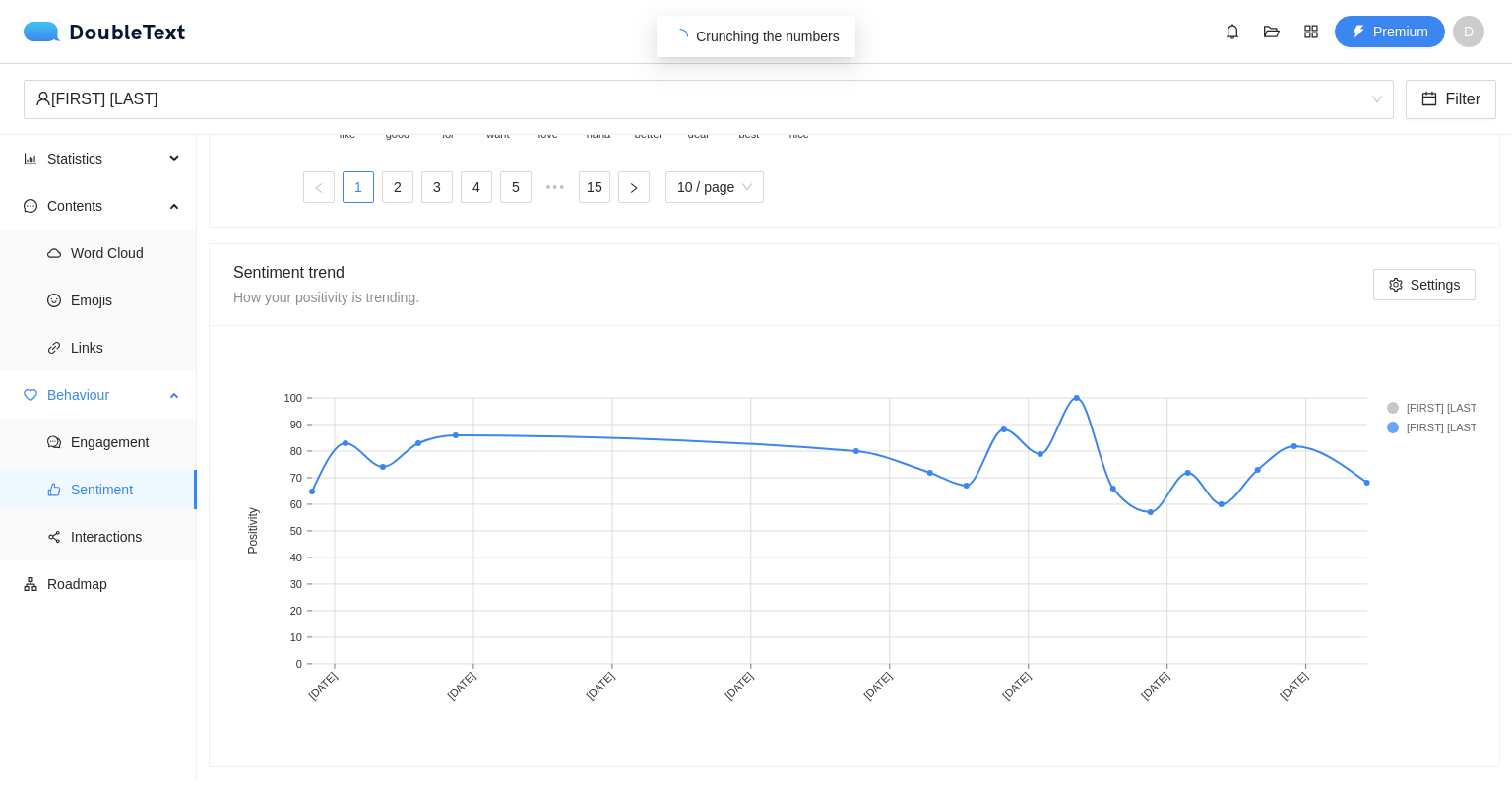 scroll, scrollTop: 977, scrollLeft: 0, axis: vertical 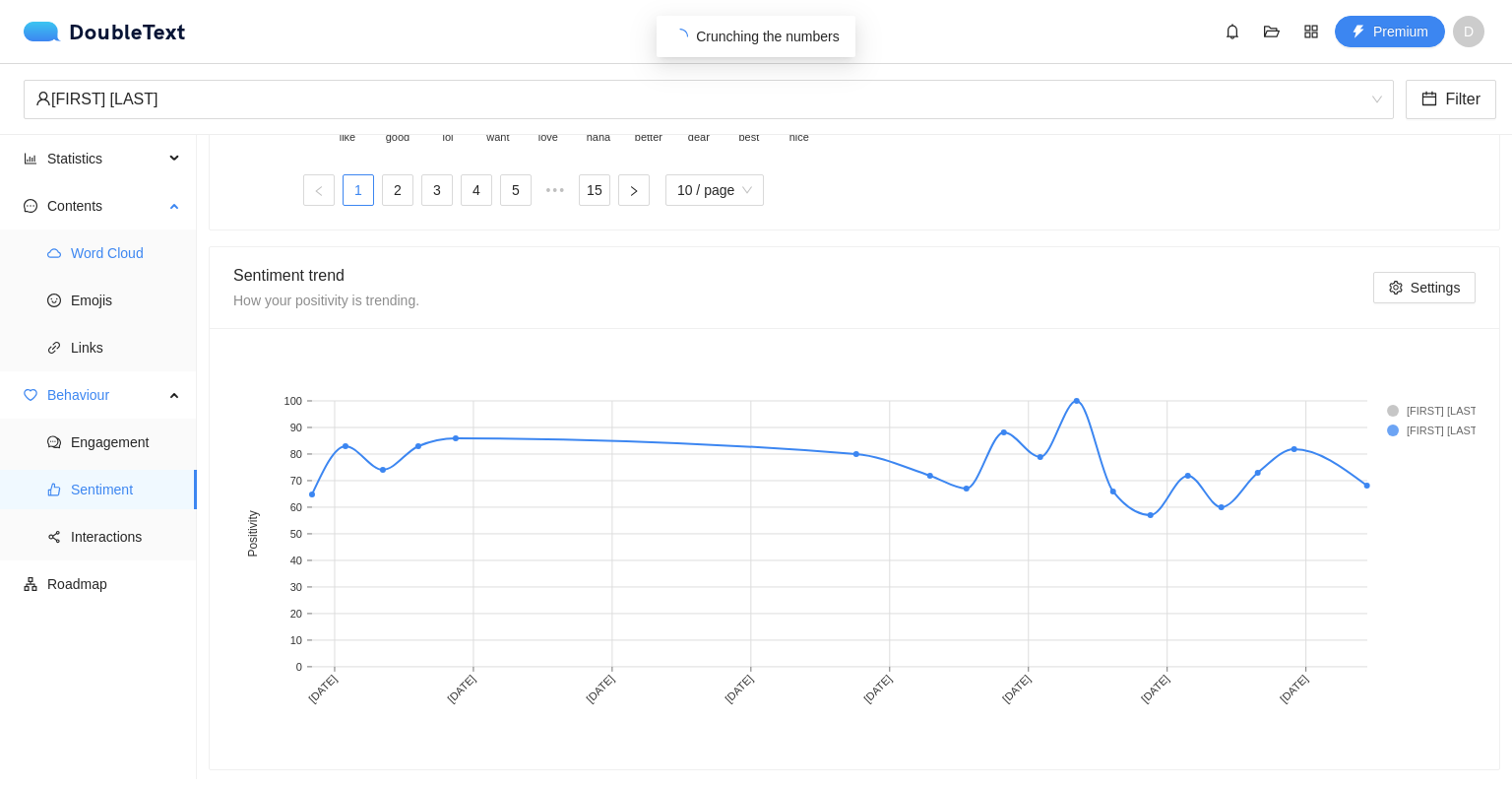 click on "Word Cloud" at bounding box center (126, 253) 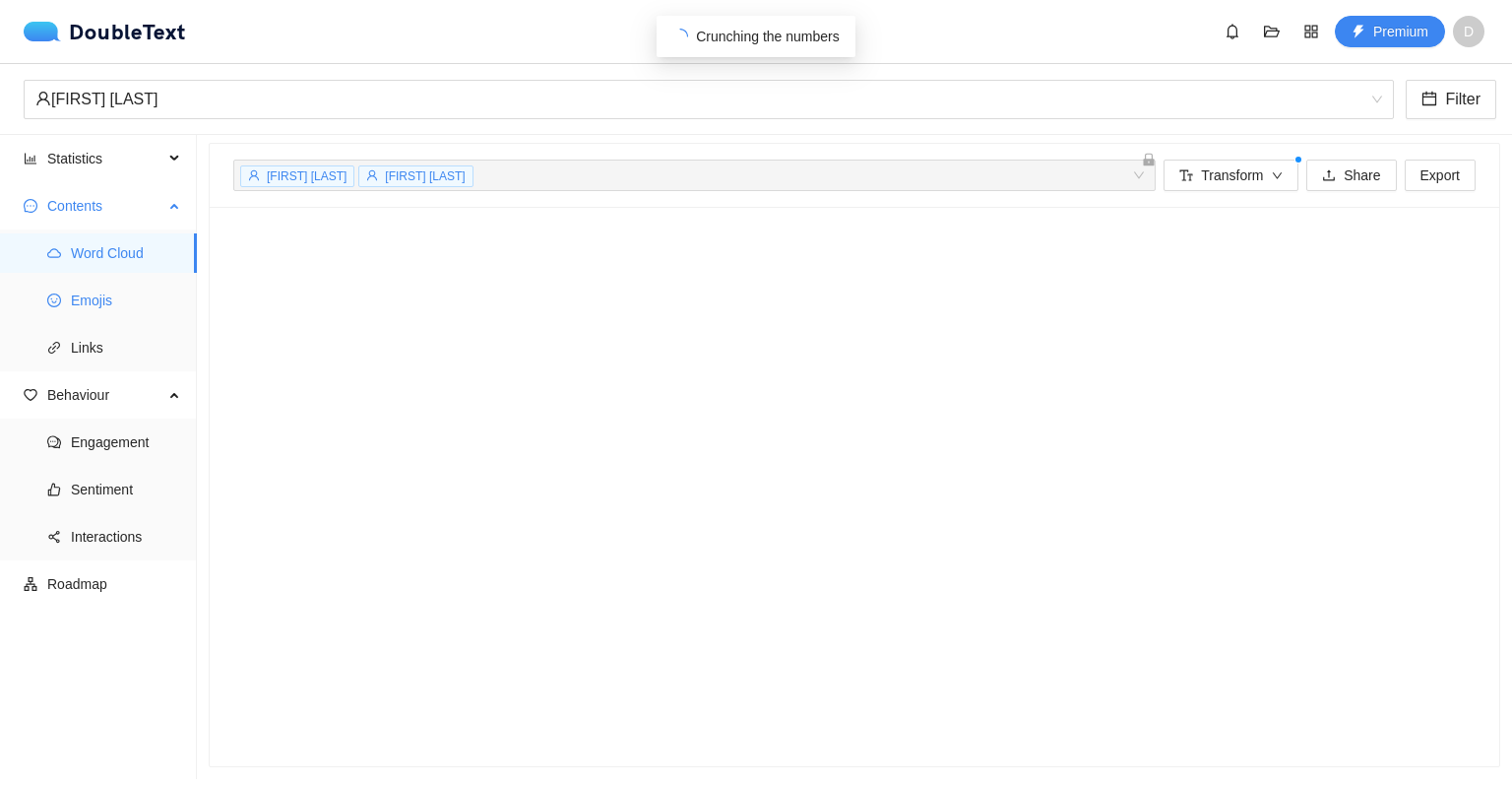 scroll, scrollTop: 3, scrollLeft: 0, axis: vertical 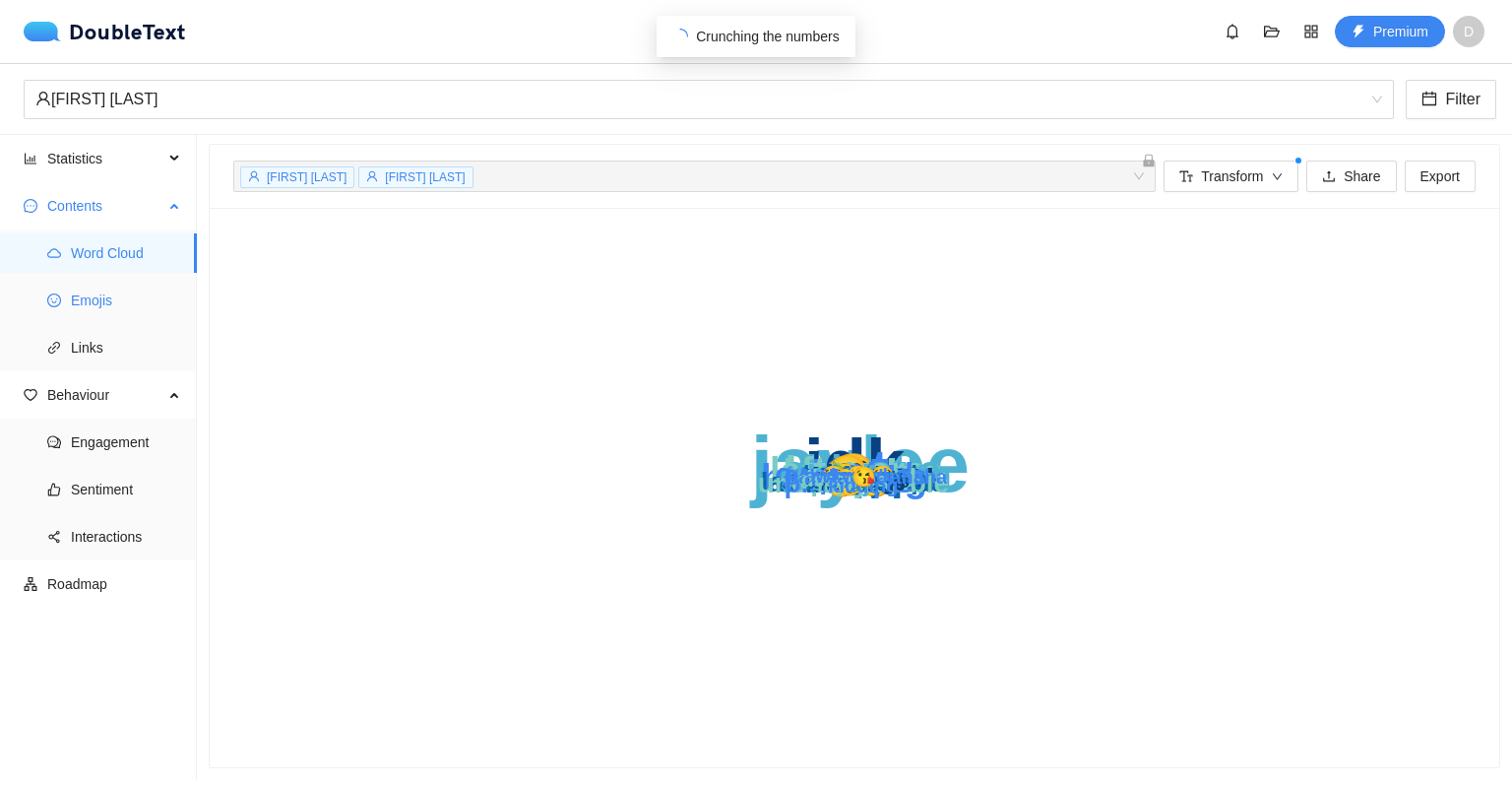 click on "Emojis" at bounding box center (126, 300) 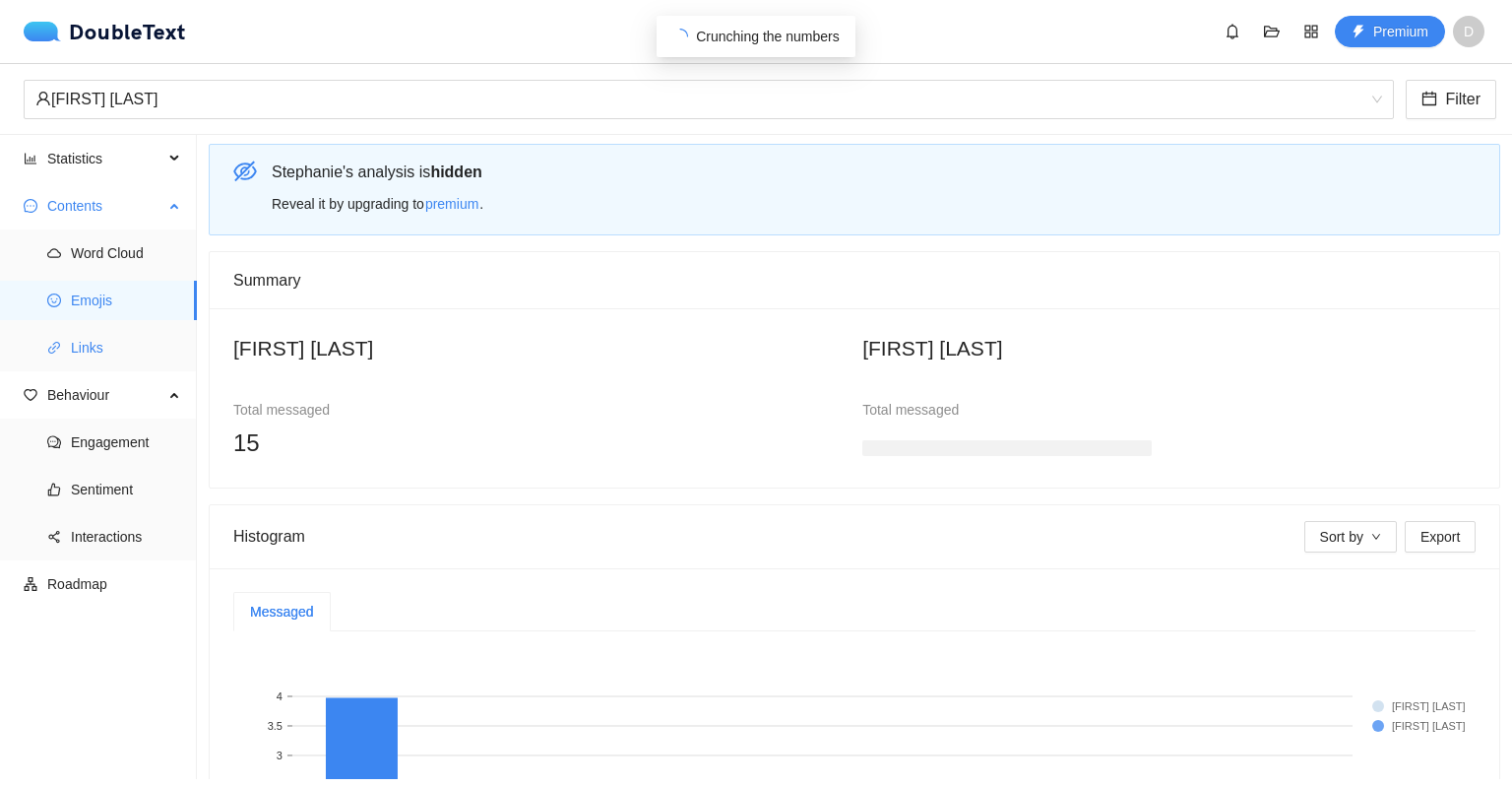 click on "Links" at bounding box center [126, 348] 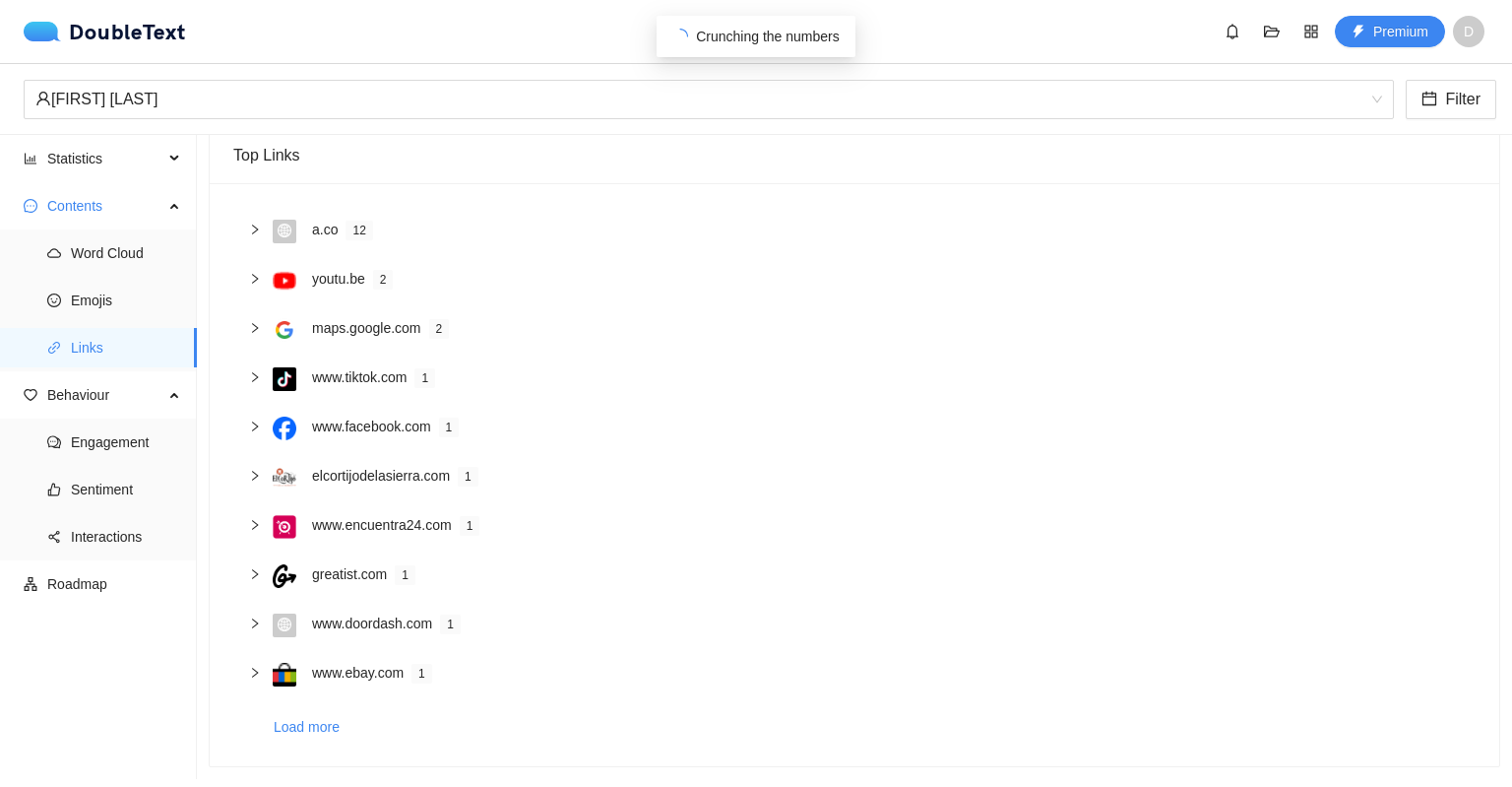 scroll, scrollTop: 0, scrollLeft: 0, axis: both 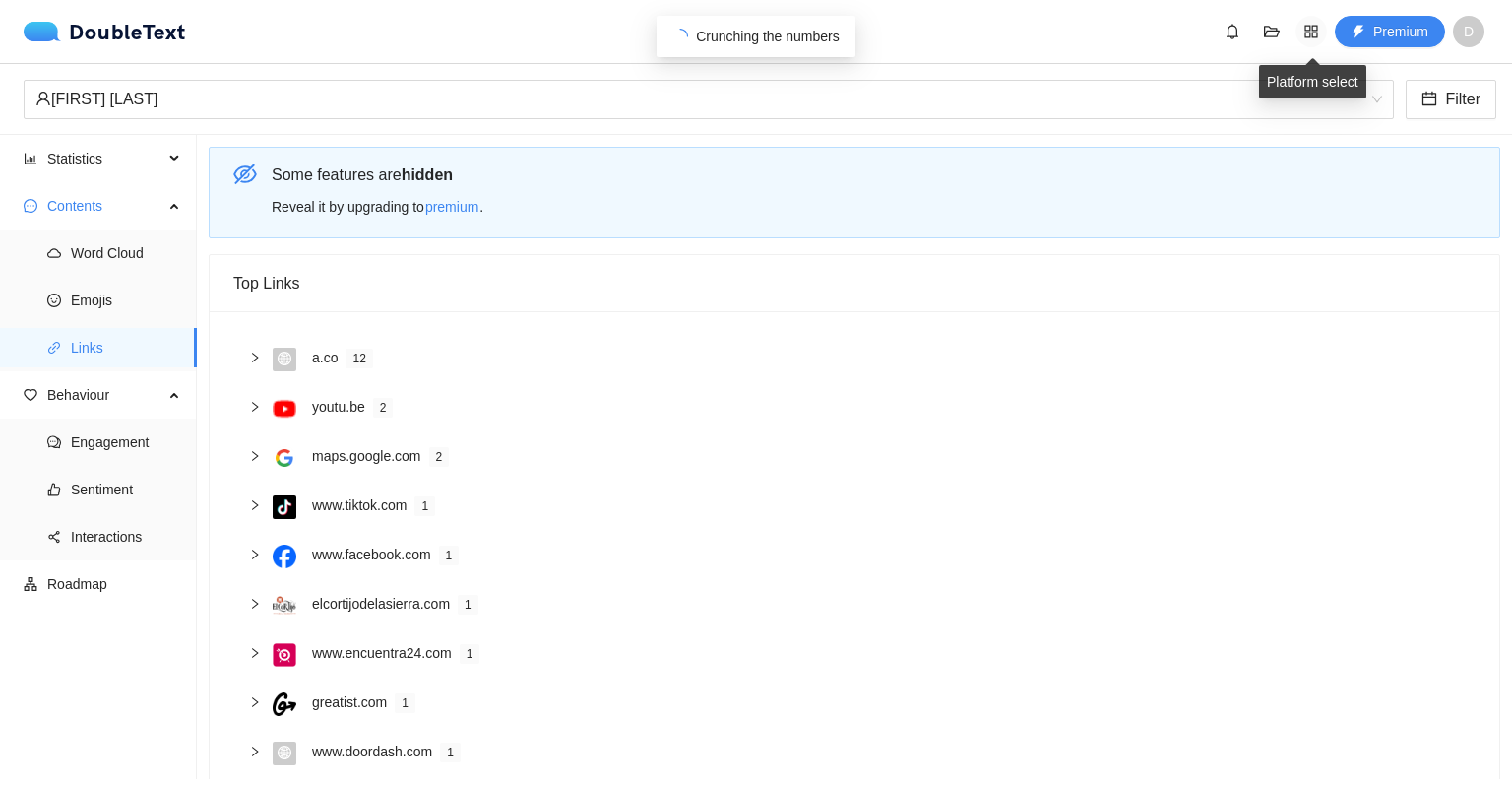 click 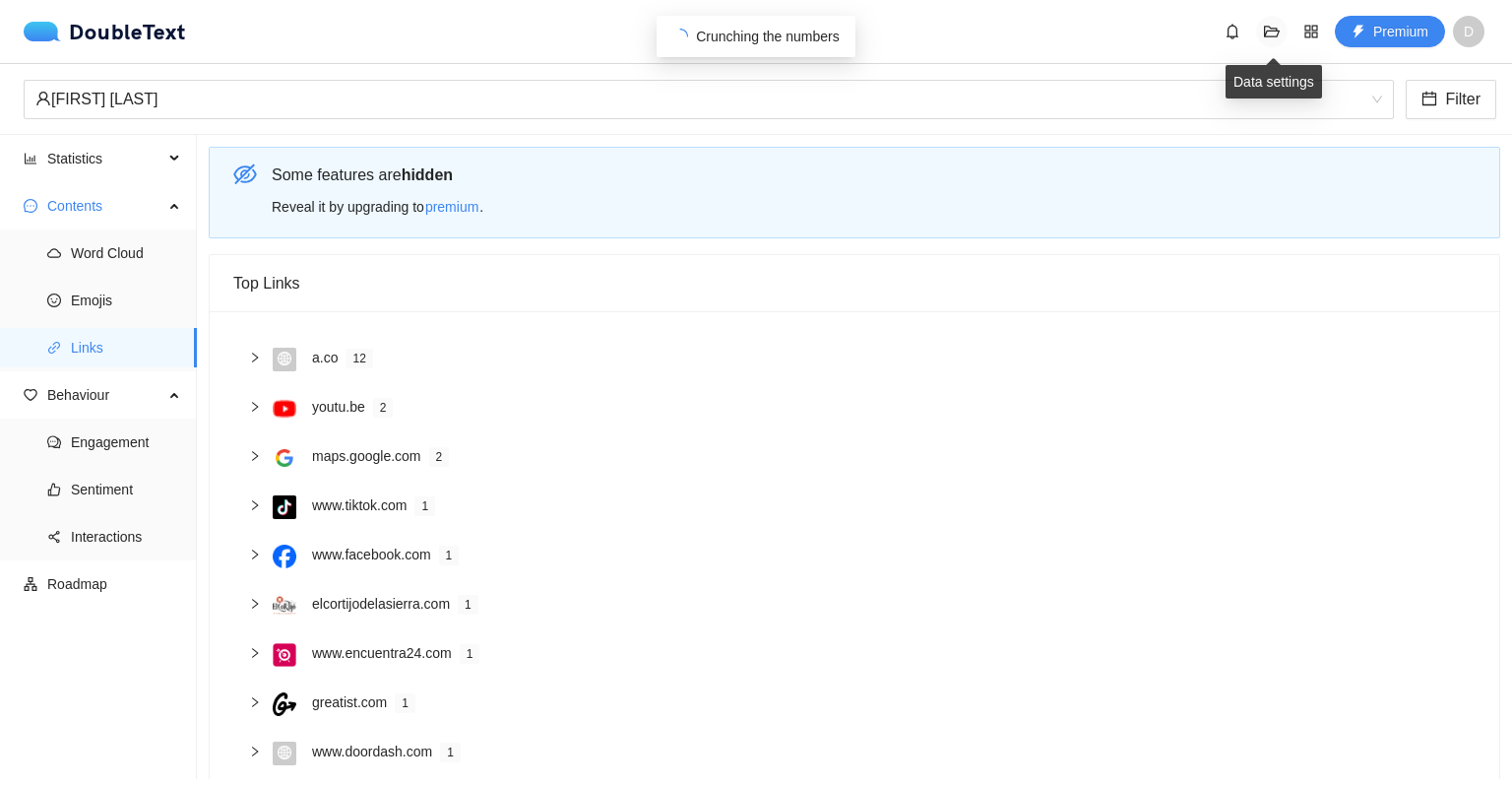 click 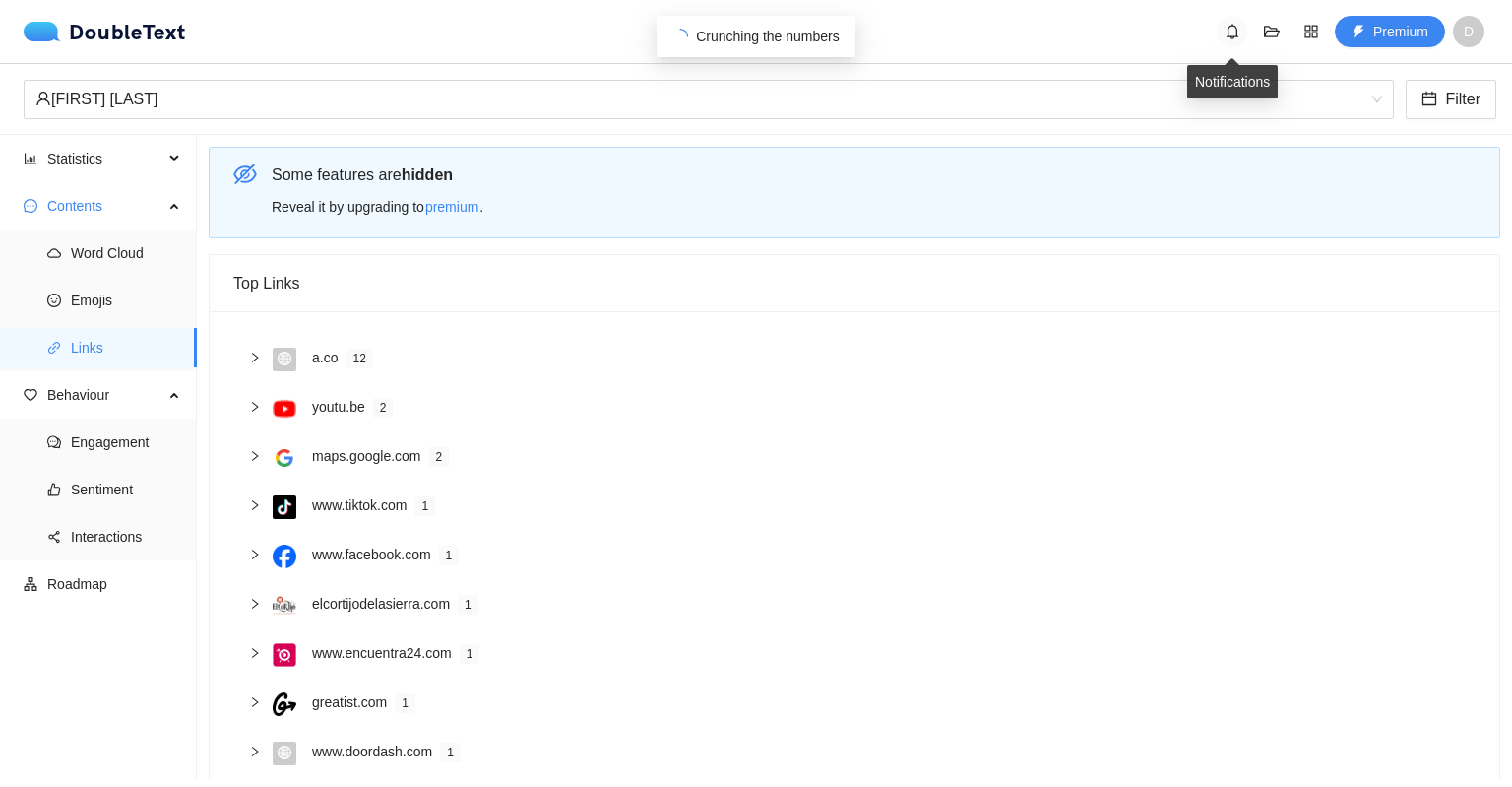 click 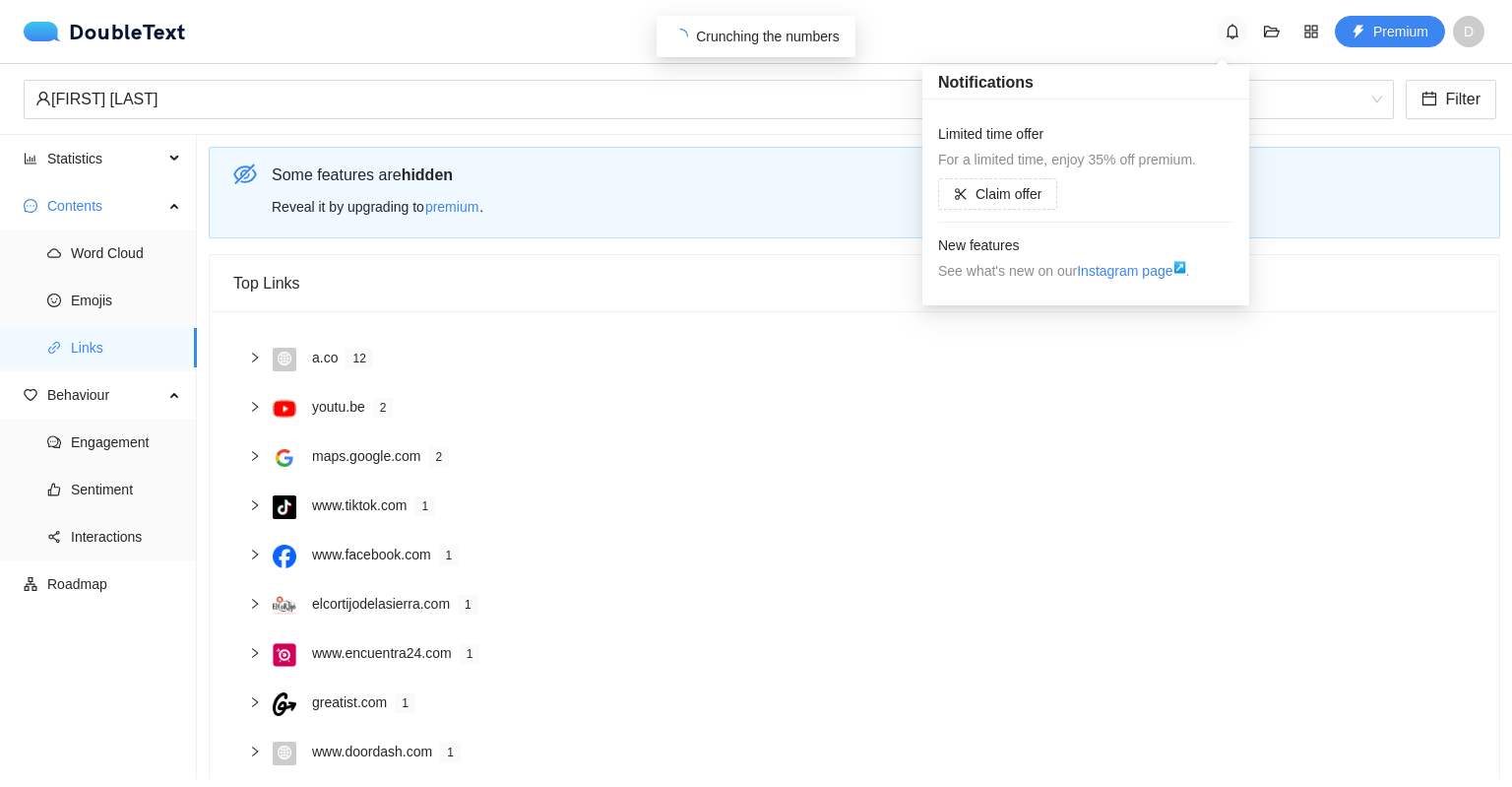 click 